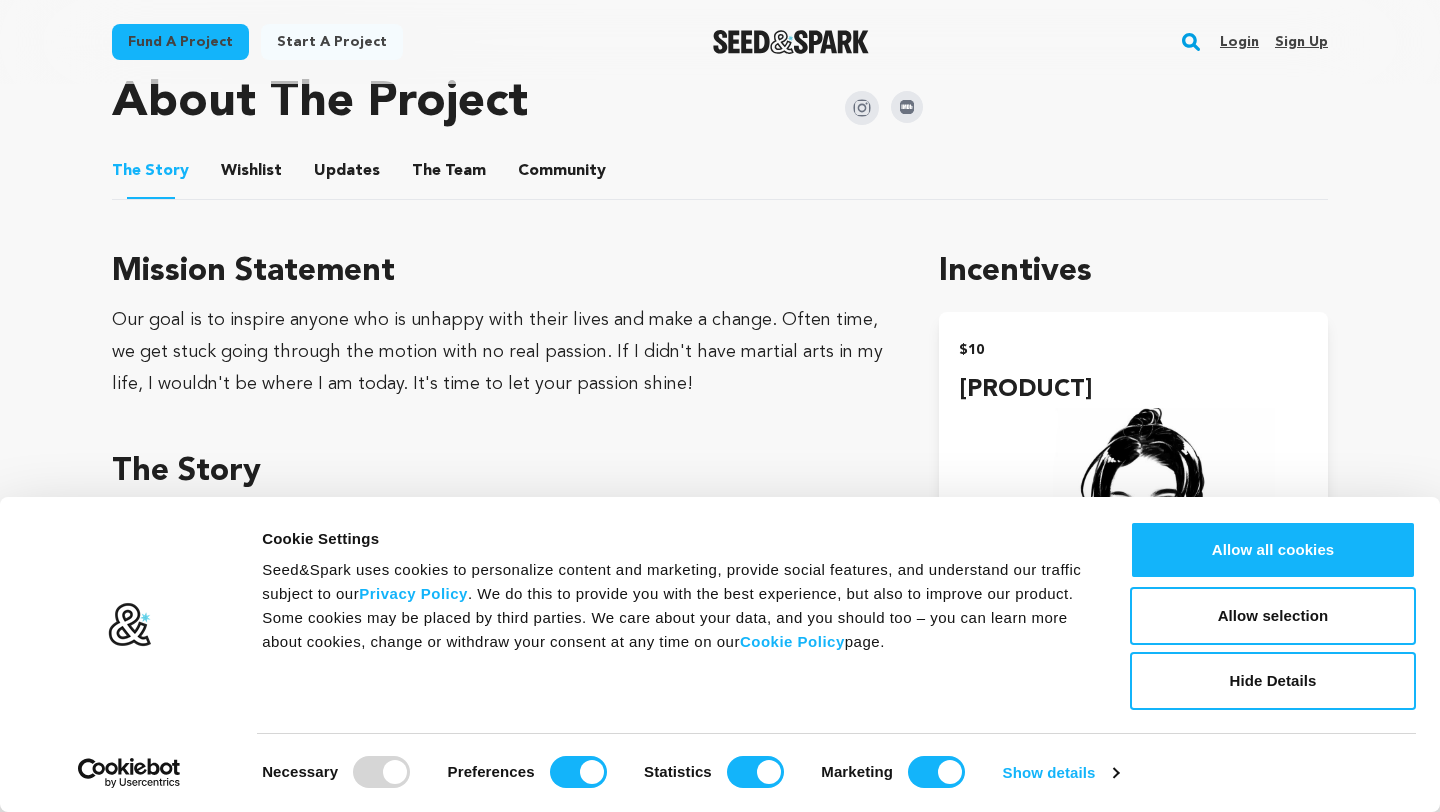 scroll, scrollTop: 967, scrollLeft: 0, axis: vertical 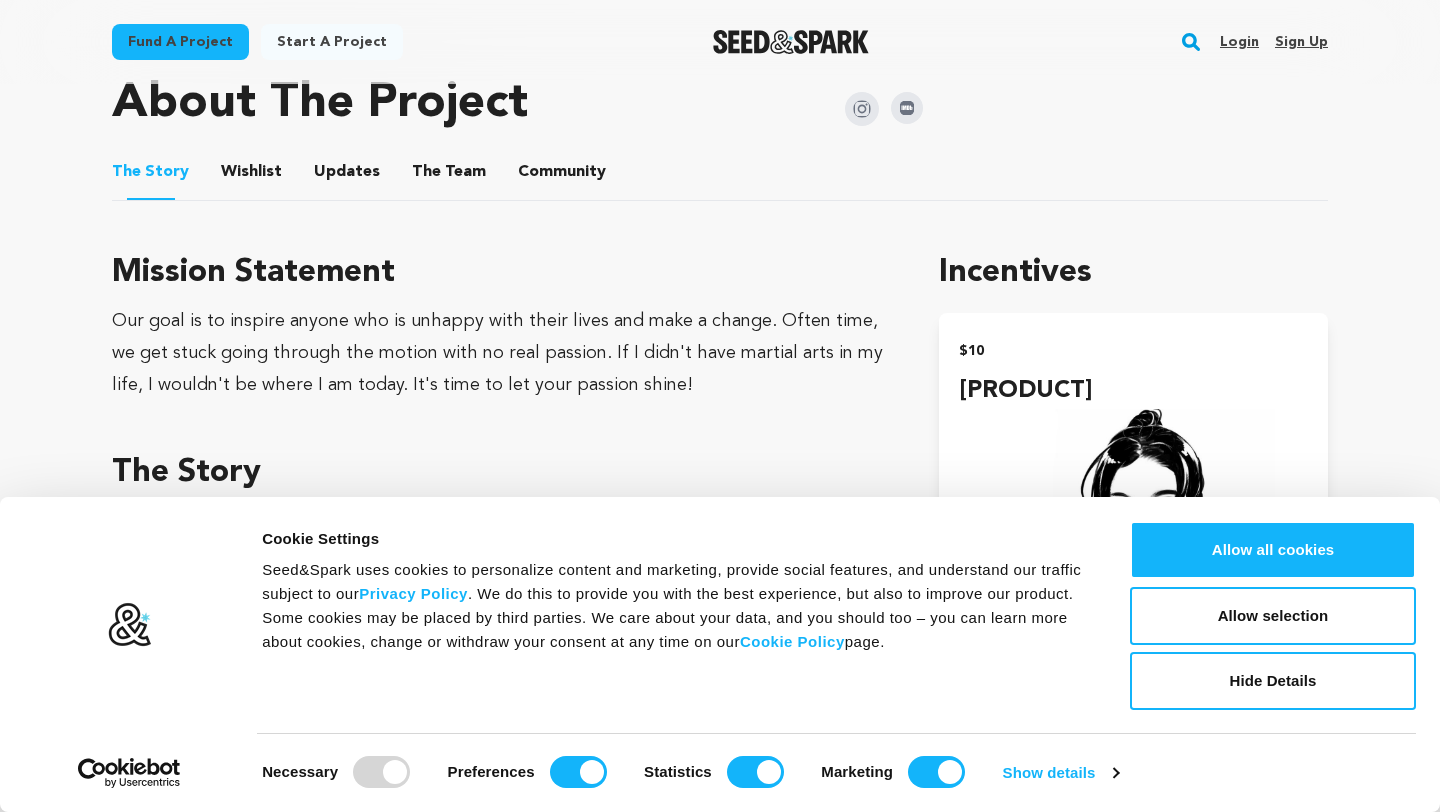 click on "Wishlist" at bounding box center (252, 176) 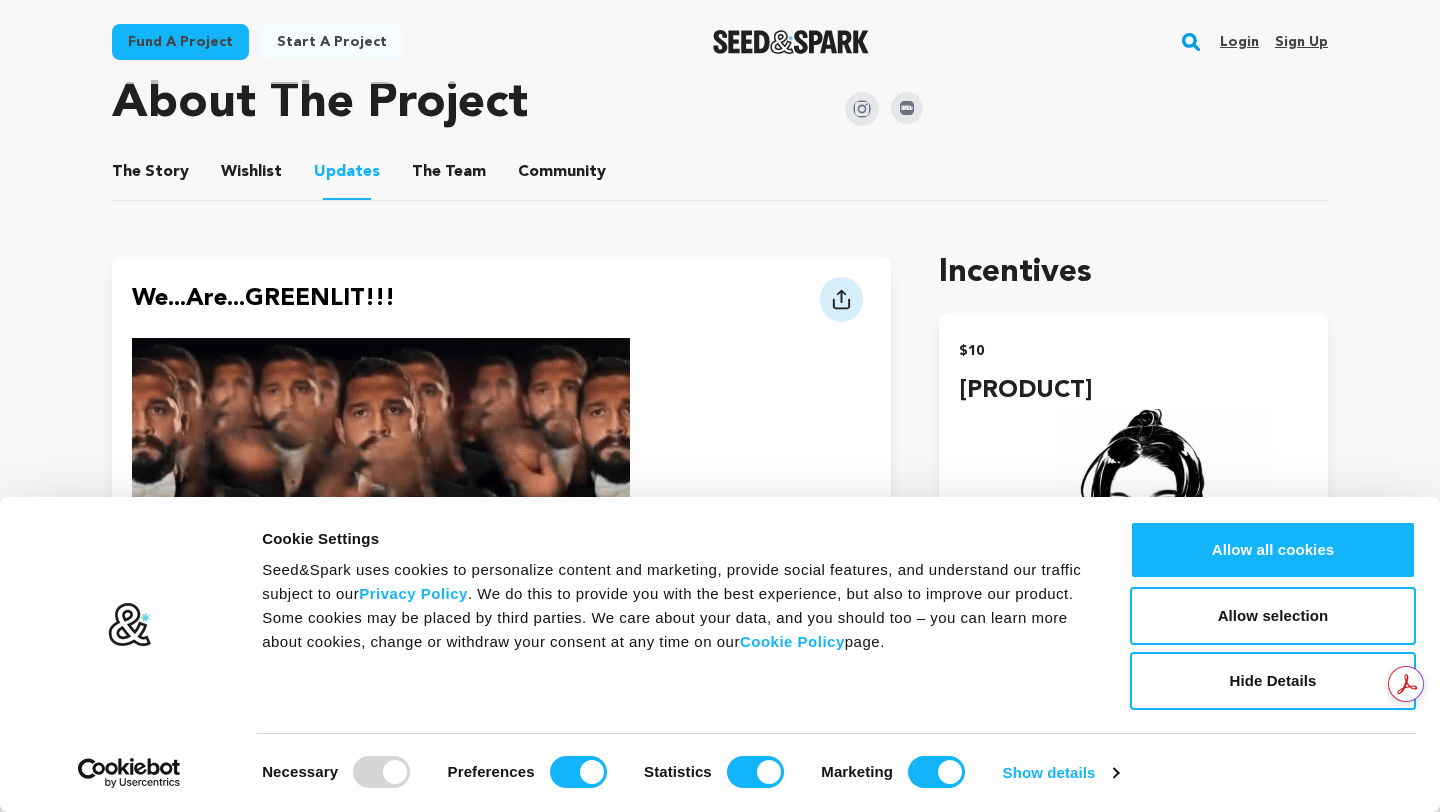 click on "The Team" at bounding box center [449, 176] 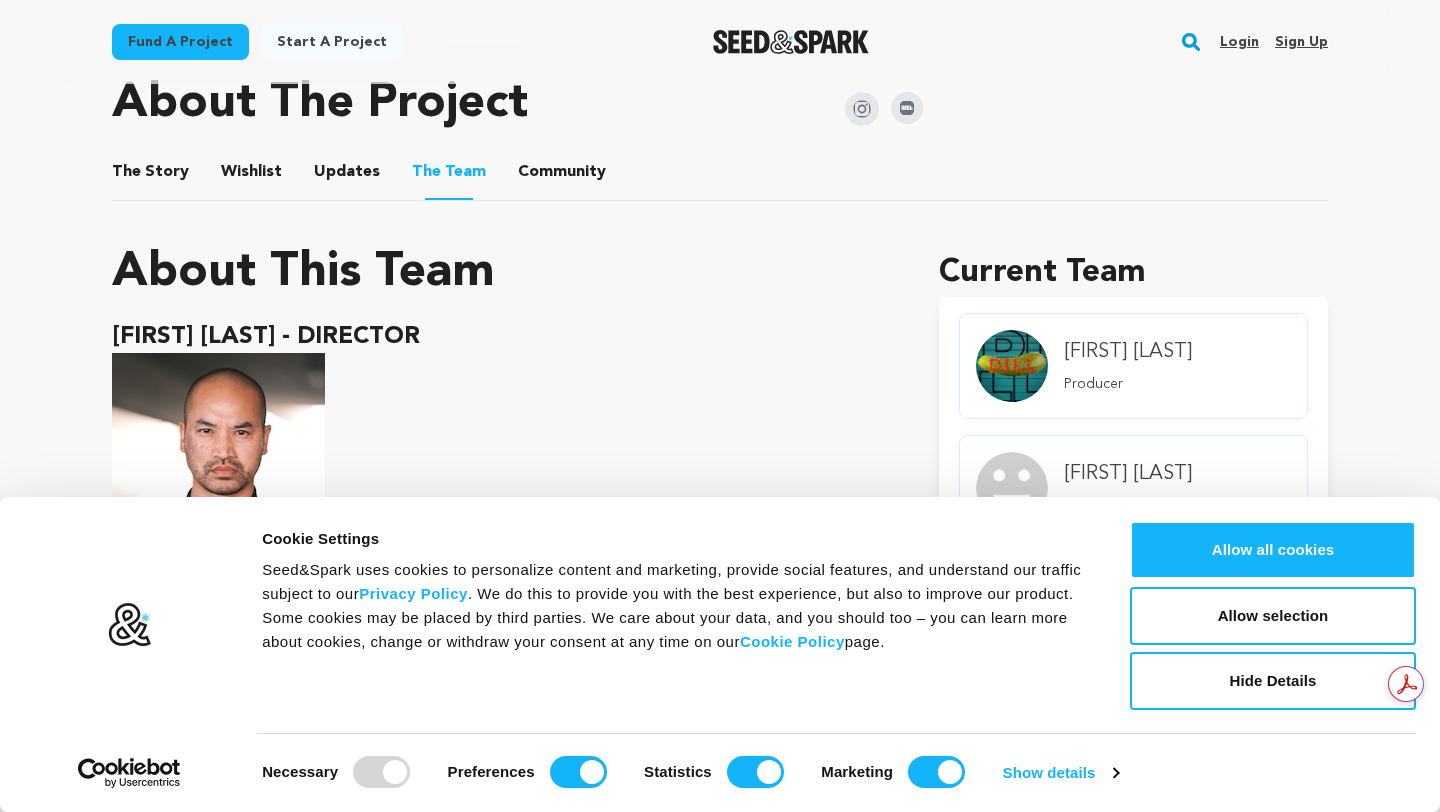 click on "Community" at bounding box center (562, 176) 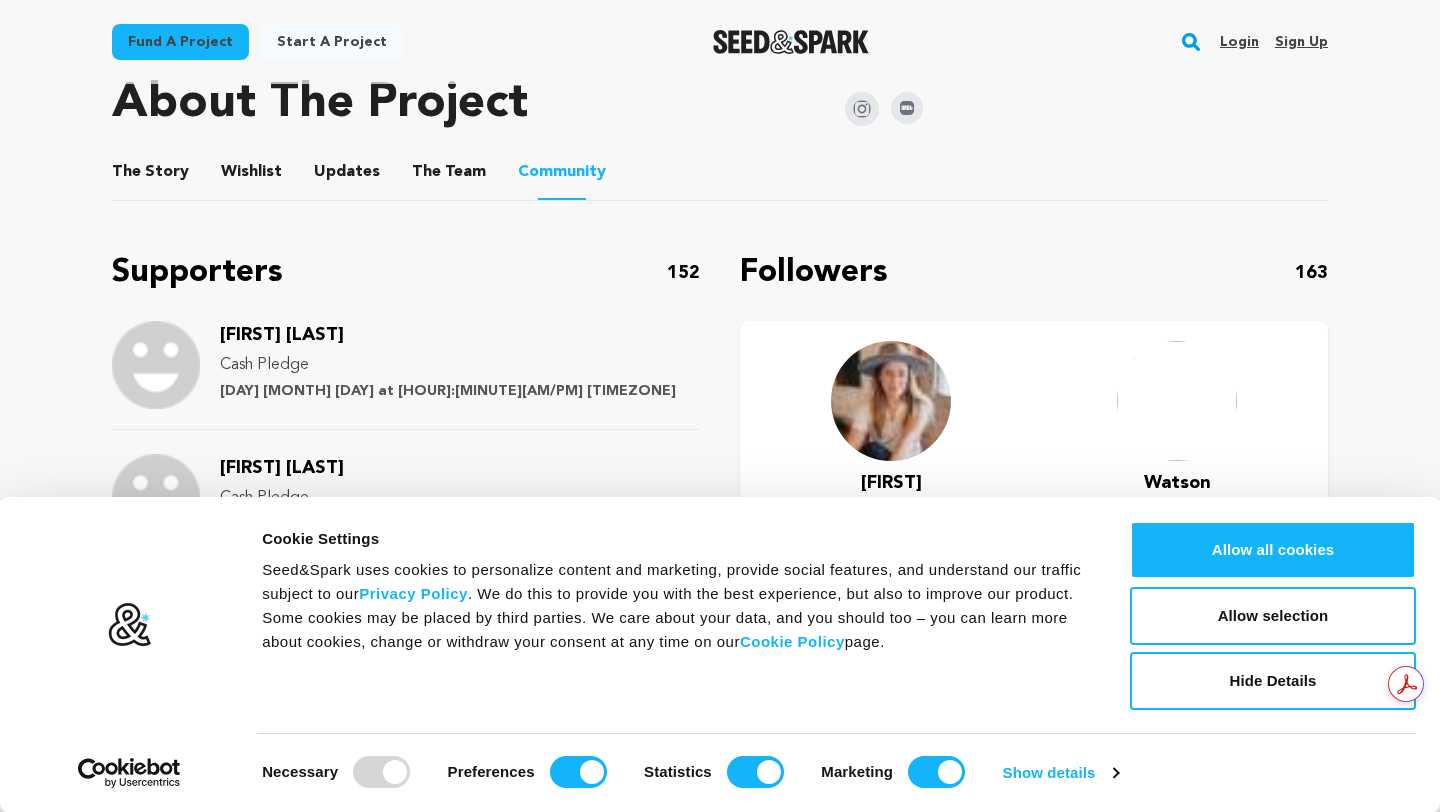 click on "The Story" at bounding box center (151, 176) 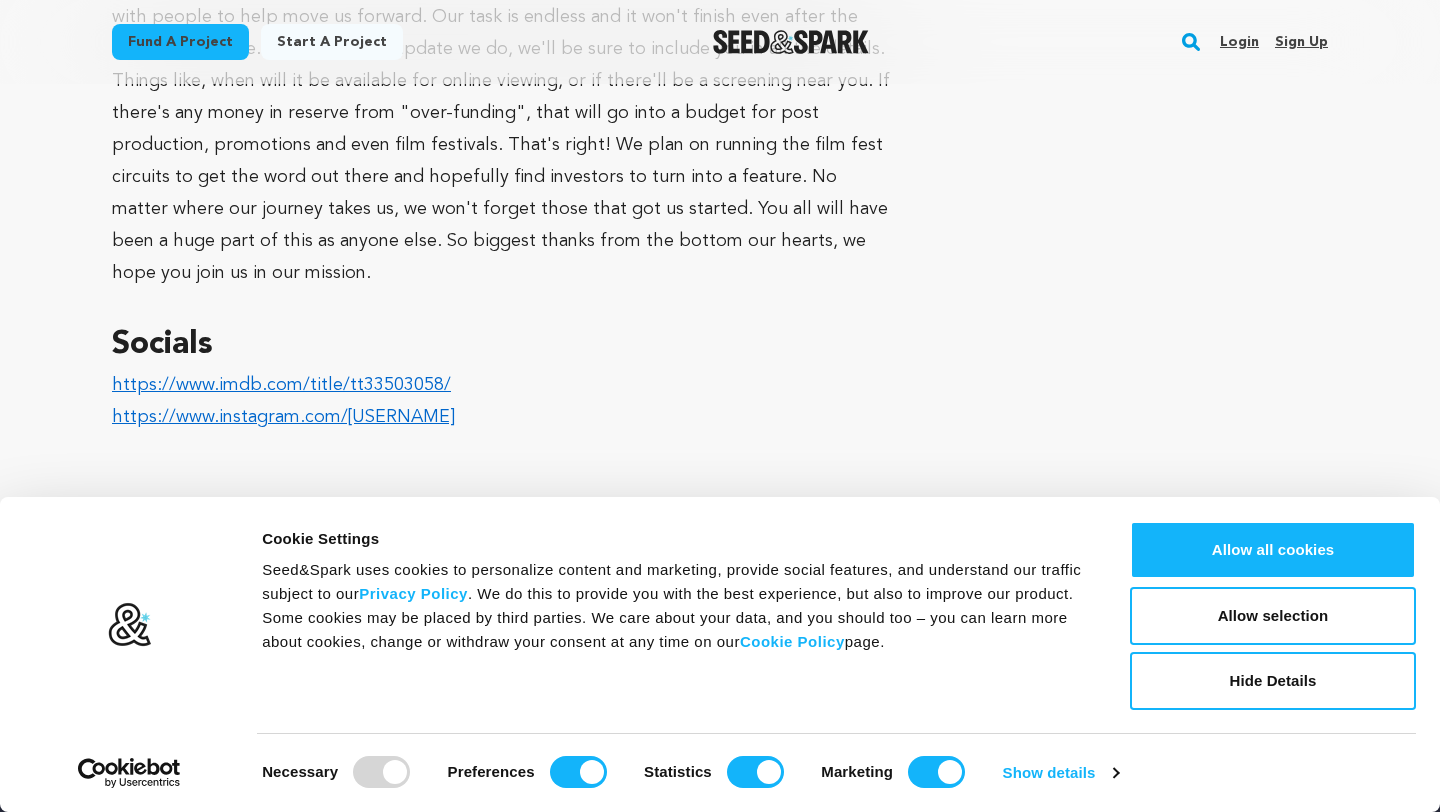 scroll, scrollTop: 6609, scrollLeft: 0, axis: vertical 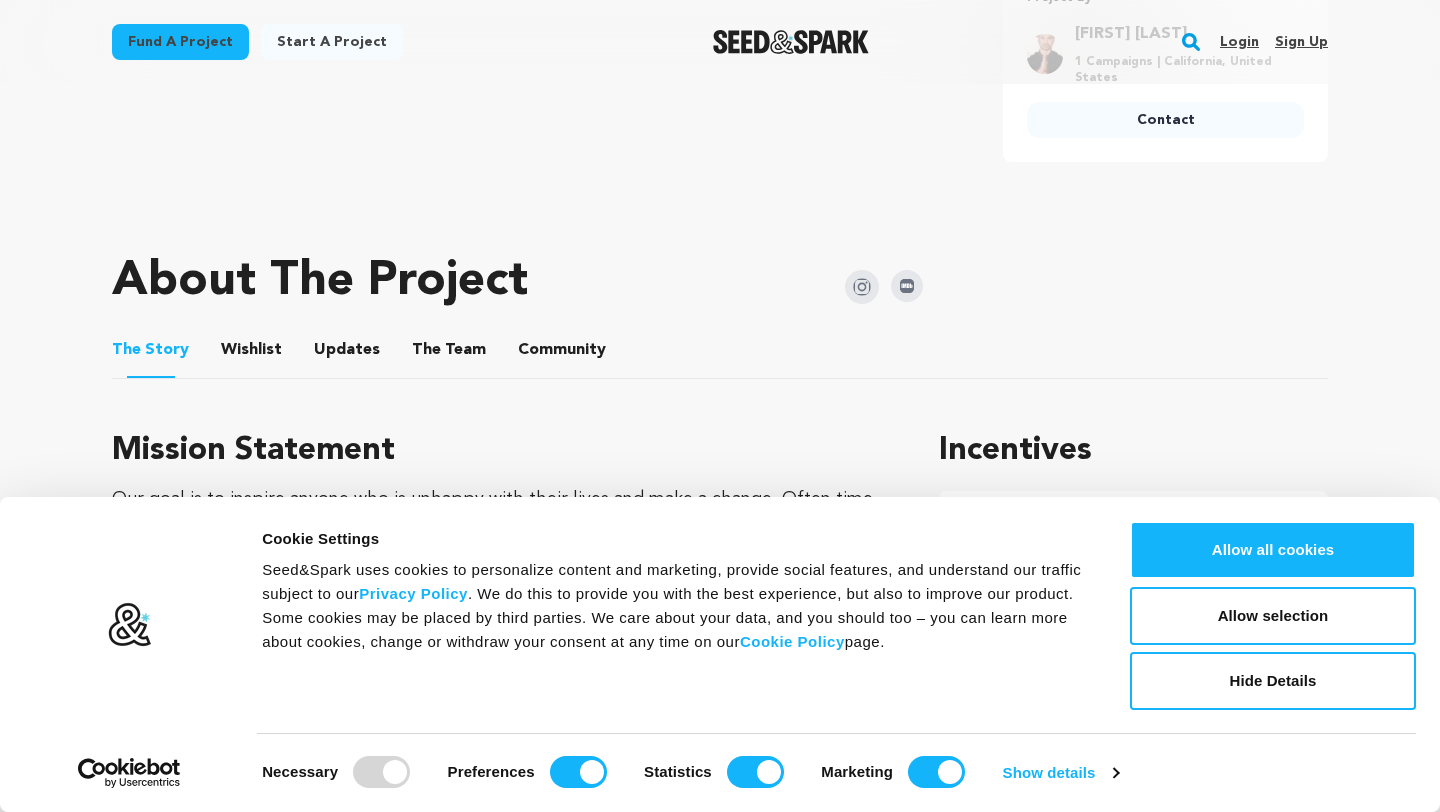 click on "Updates" at bounding box center (347, 354) 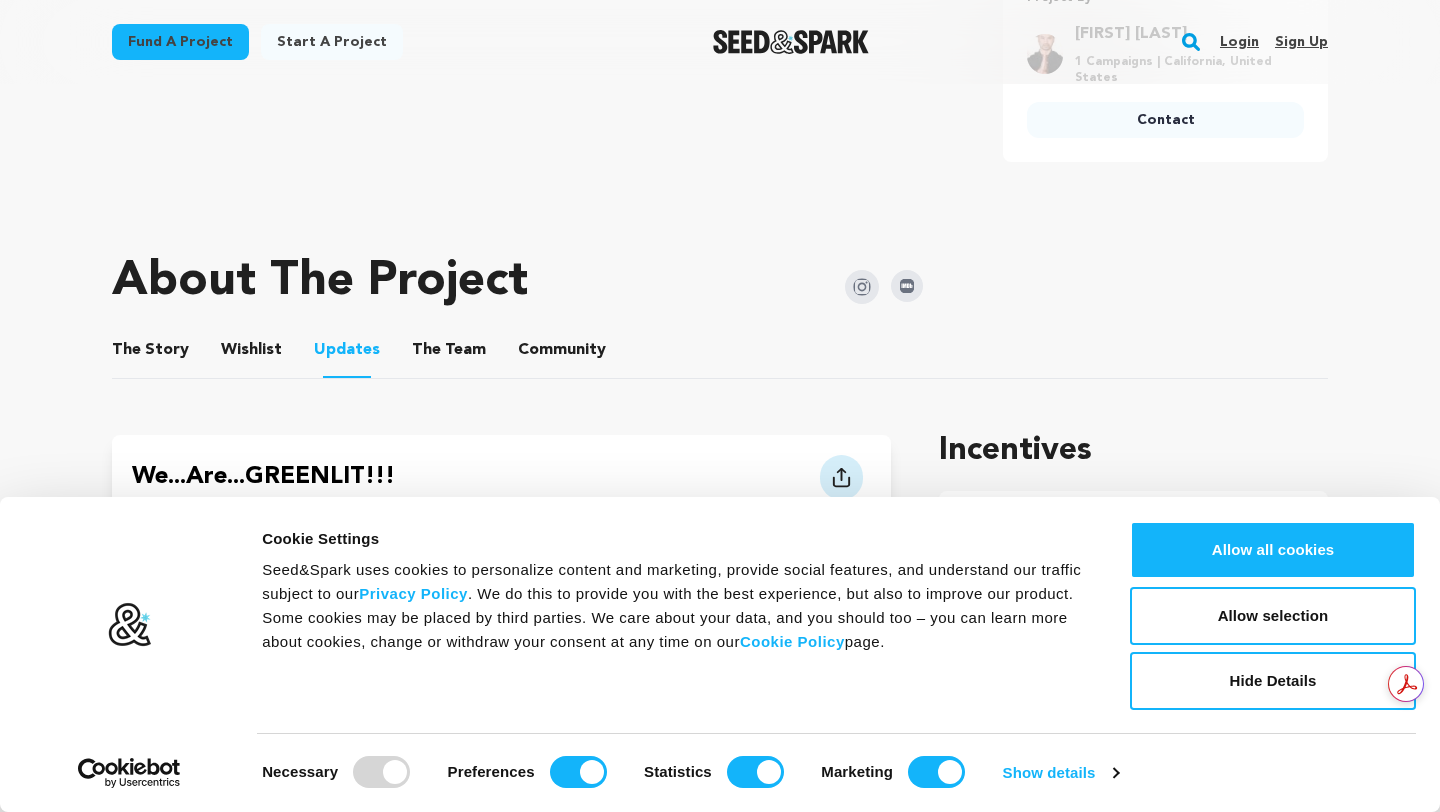 click on "The Team" at bounding box center (449, 354) 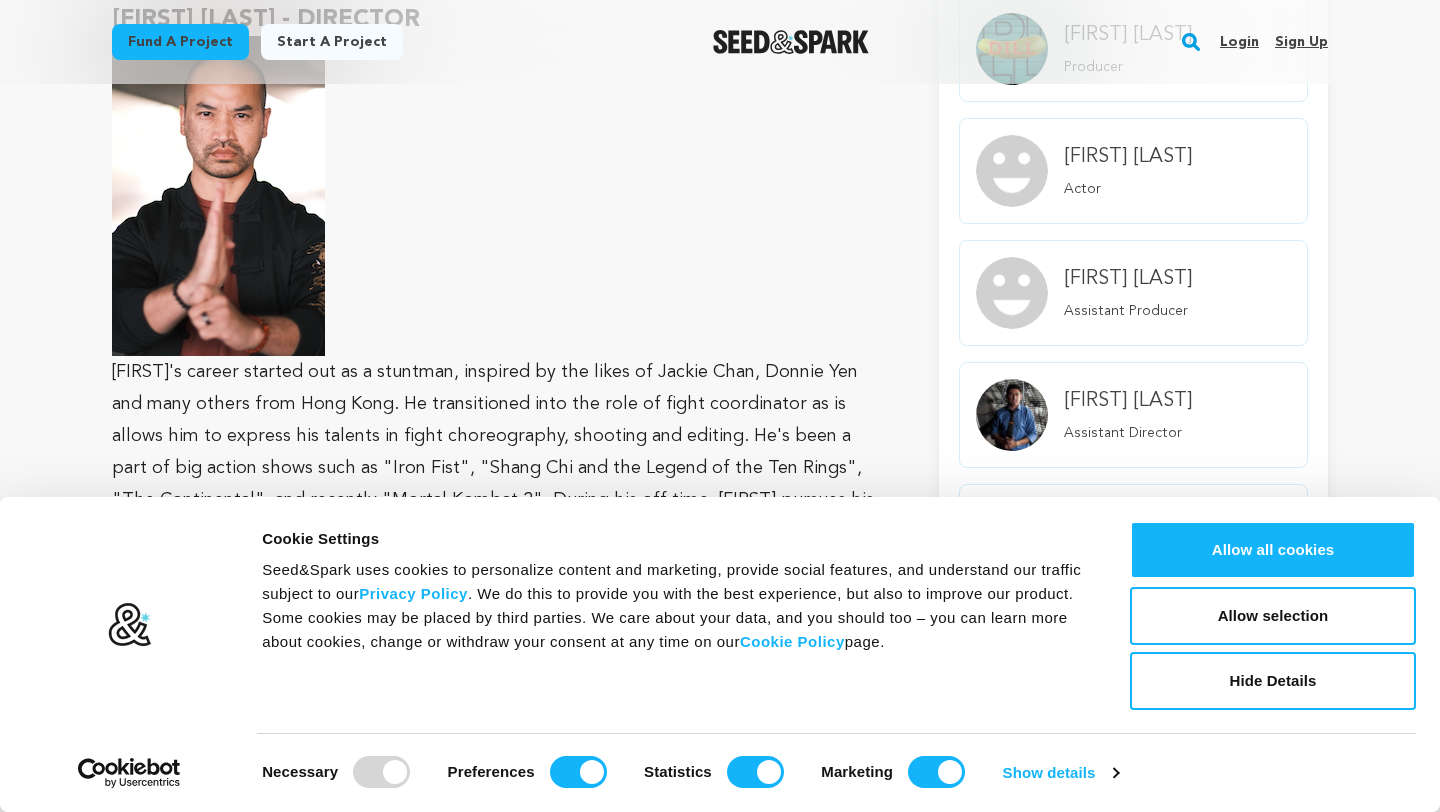 scroll, scrollTop: 1289, scrollLeft: 0, axis: vertical 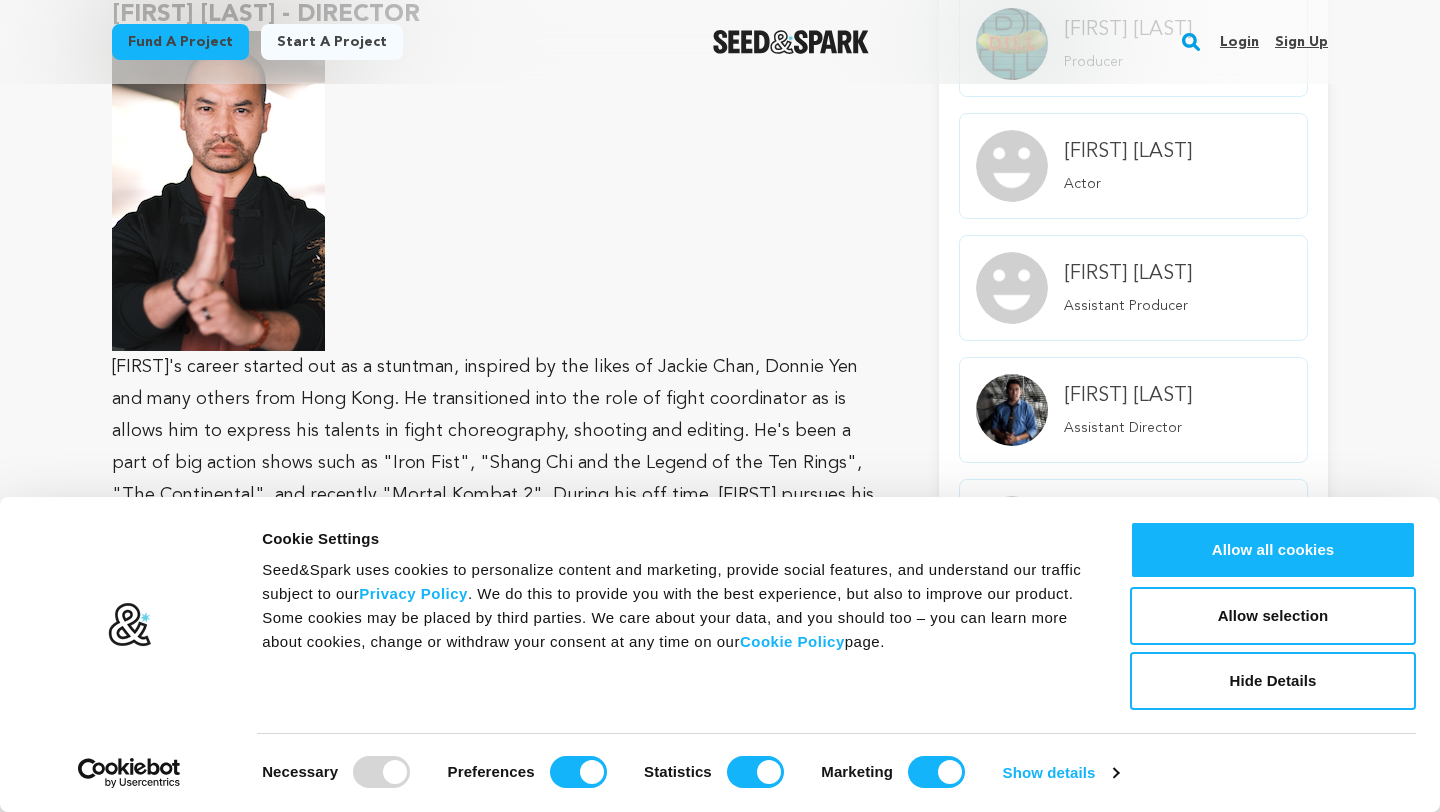 click on "Huqueriza Selwyn" at bounding box center (1128, 274) 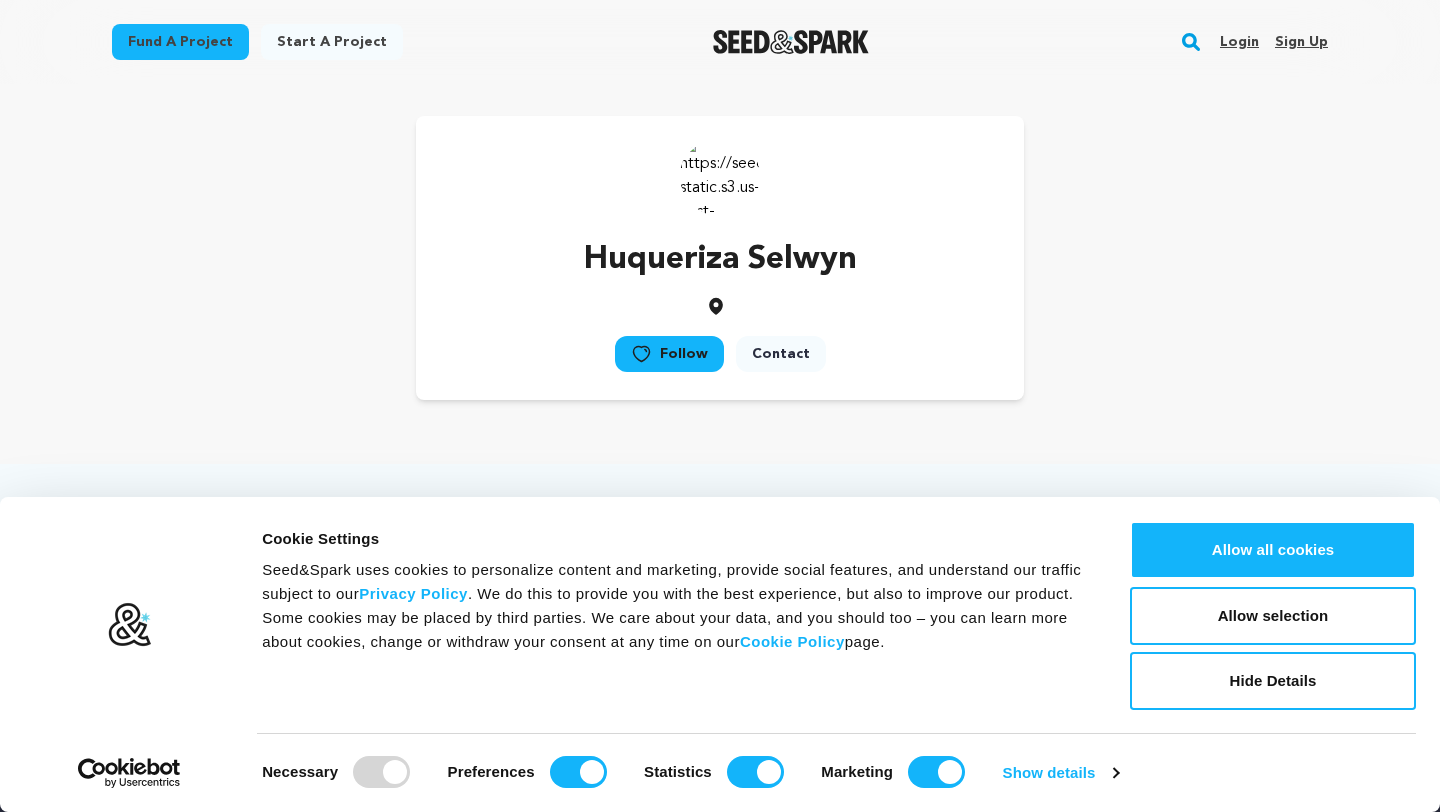 scroll, scrollTop: 0, scrollLeft: 0, axis: both 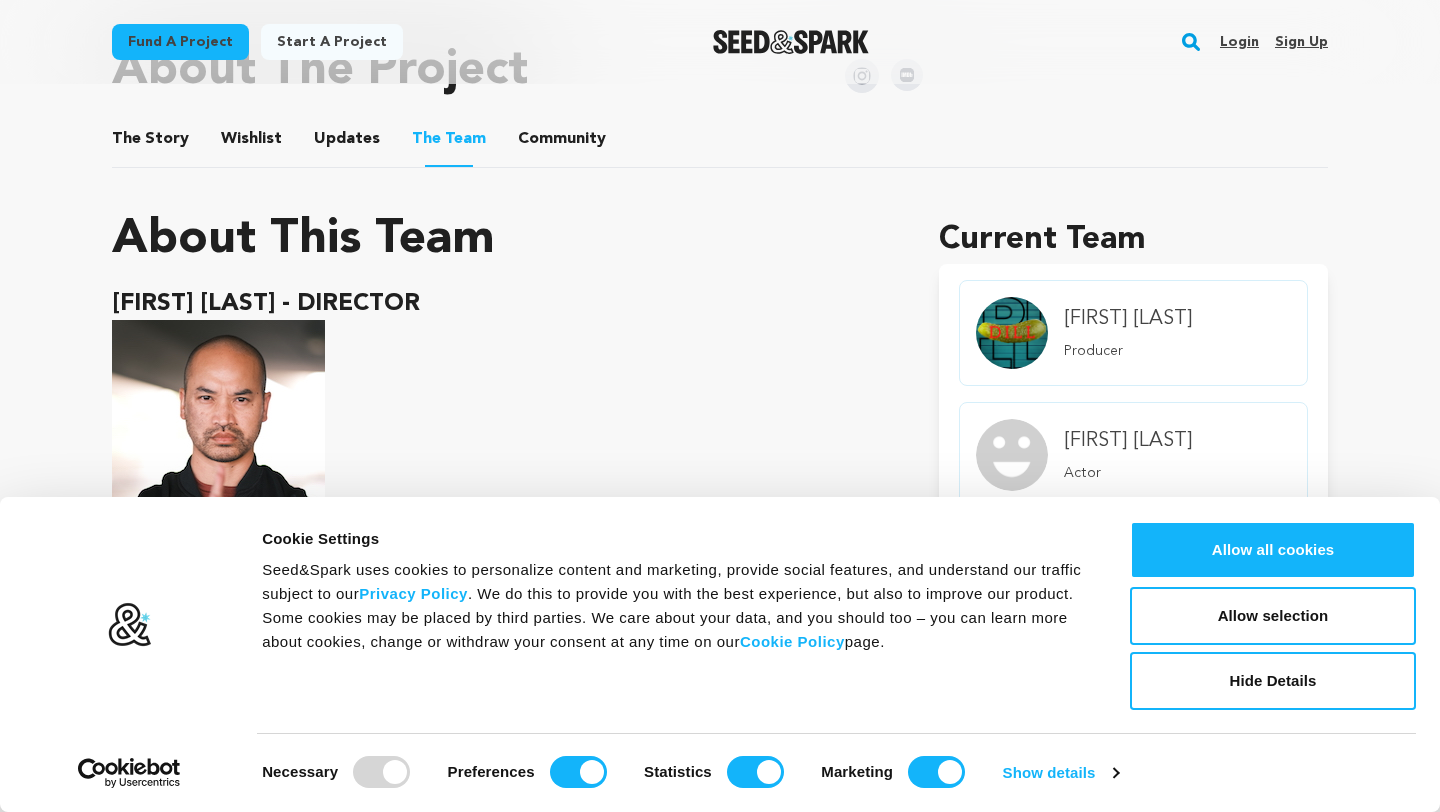 click on "Community" at bounding box center (562, 143) 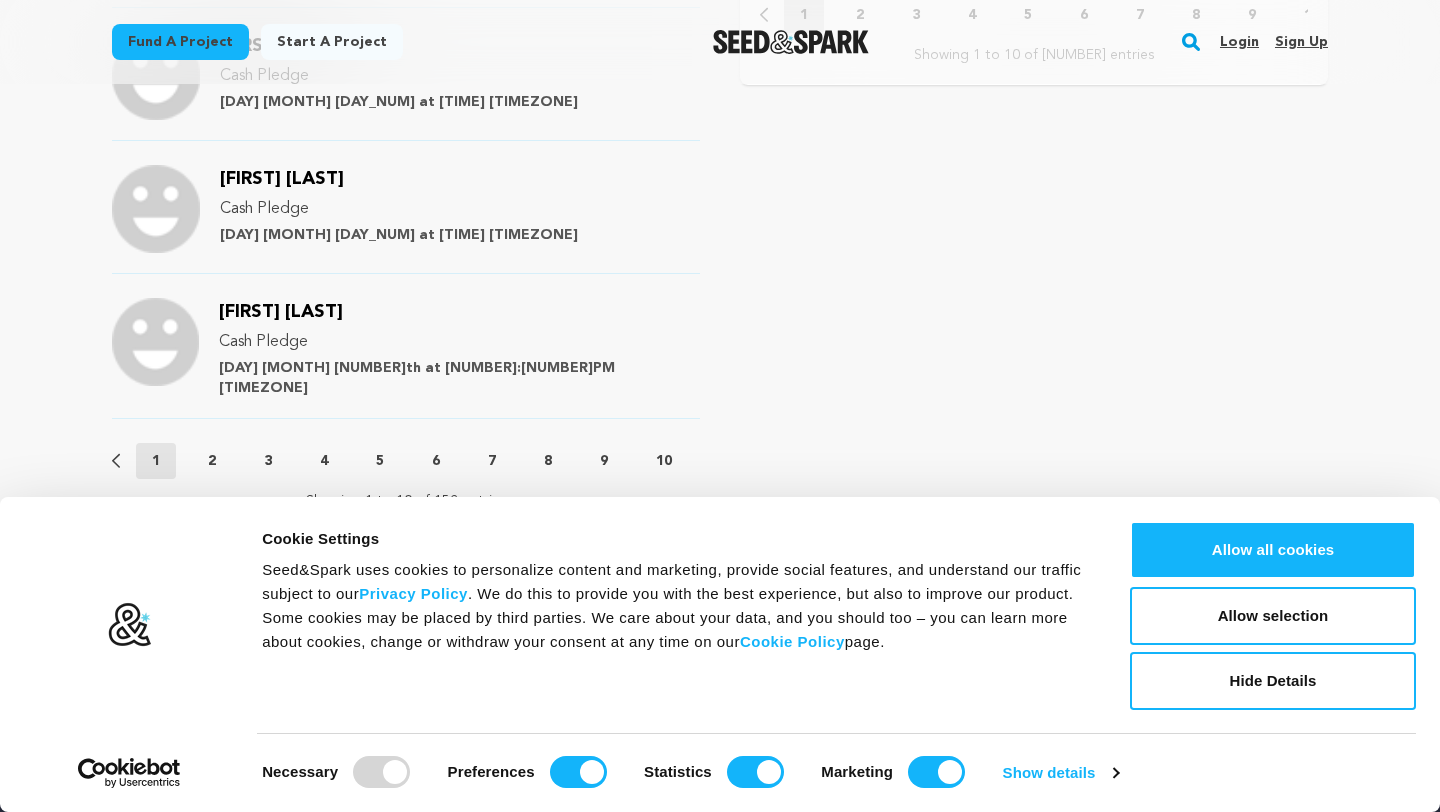 scroll, scrollTop: 2213, scrollLeft: 0, axis: vertical 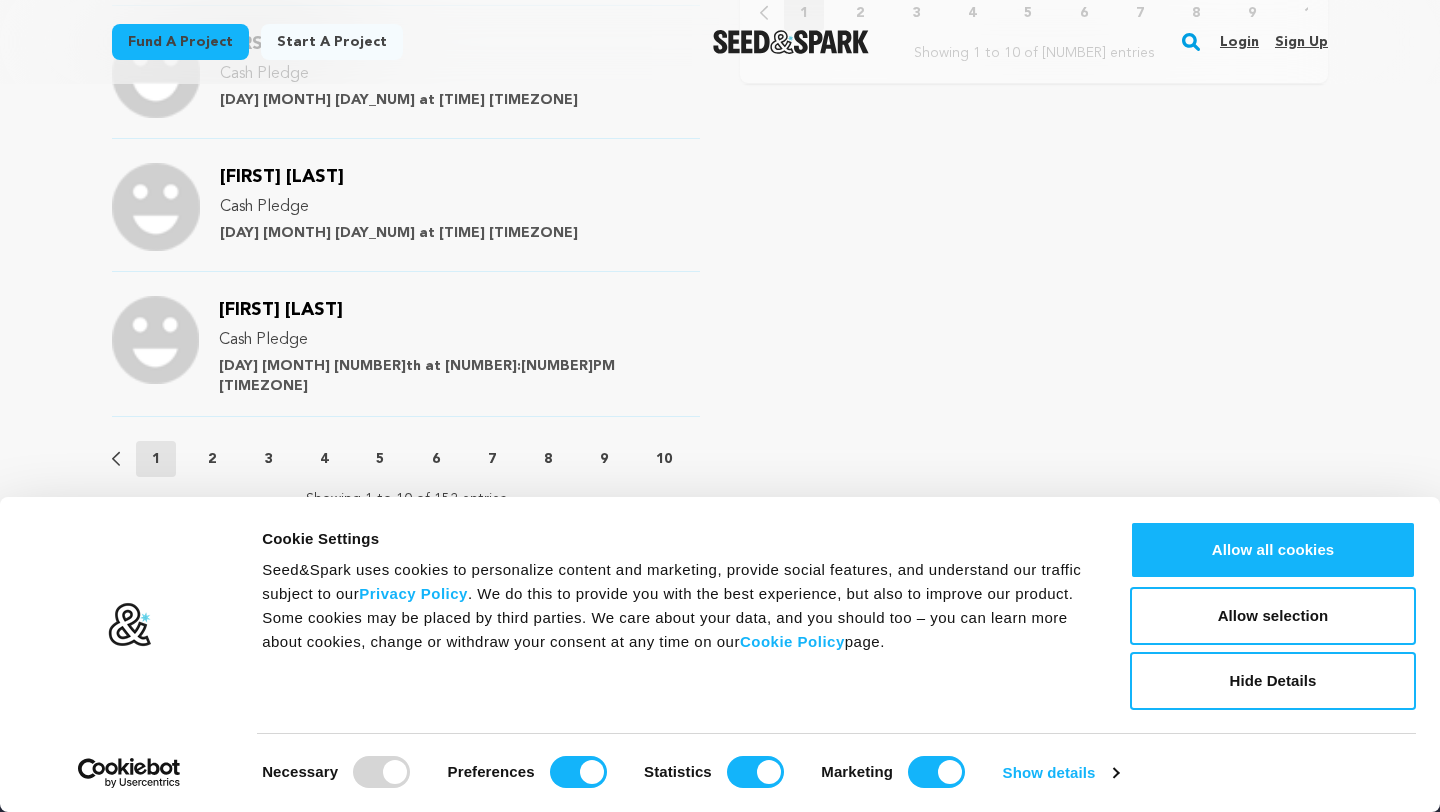 click on "Previous
1
2
3
4
5
6
7
8
9
10
11
12
13
14
15
16
Next
Showing 1 to 10 of 152 entries" at bounding box center [406, 475] 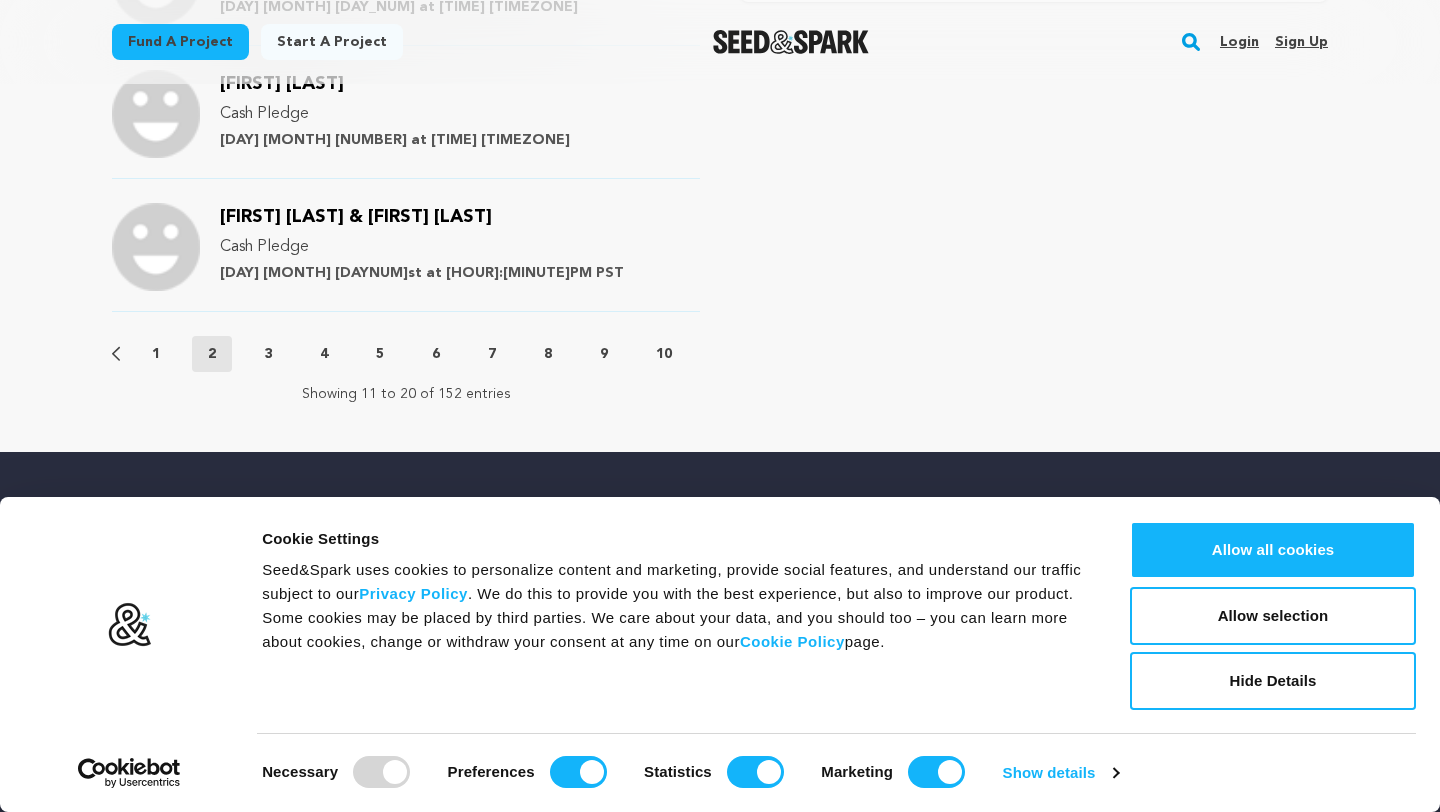 scroll, scrollTop: 2301, scrollLeft: 0, axis: vertical 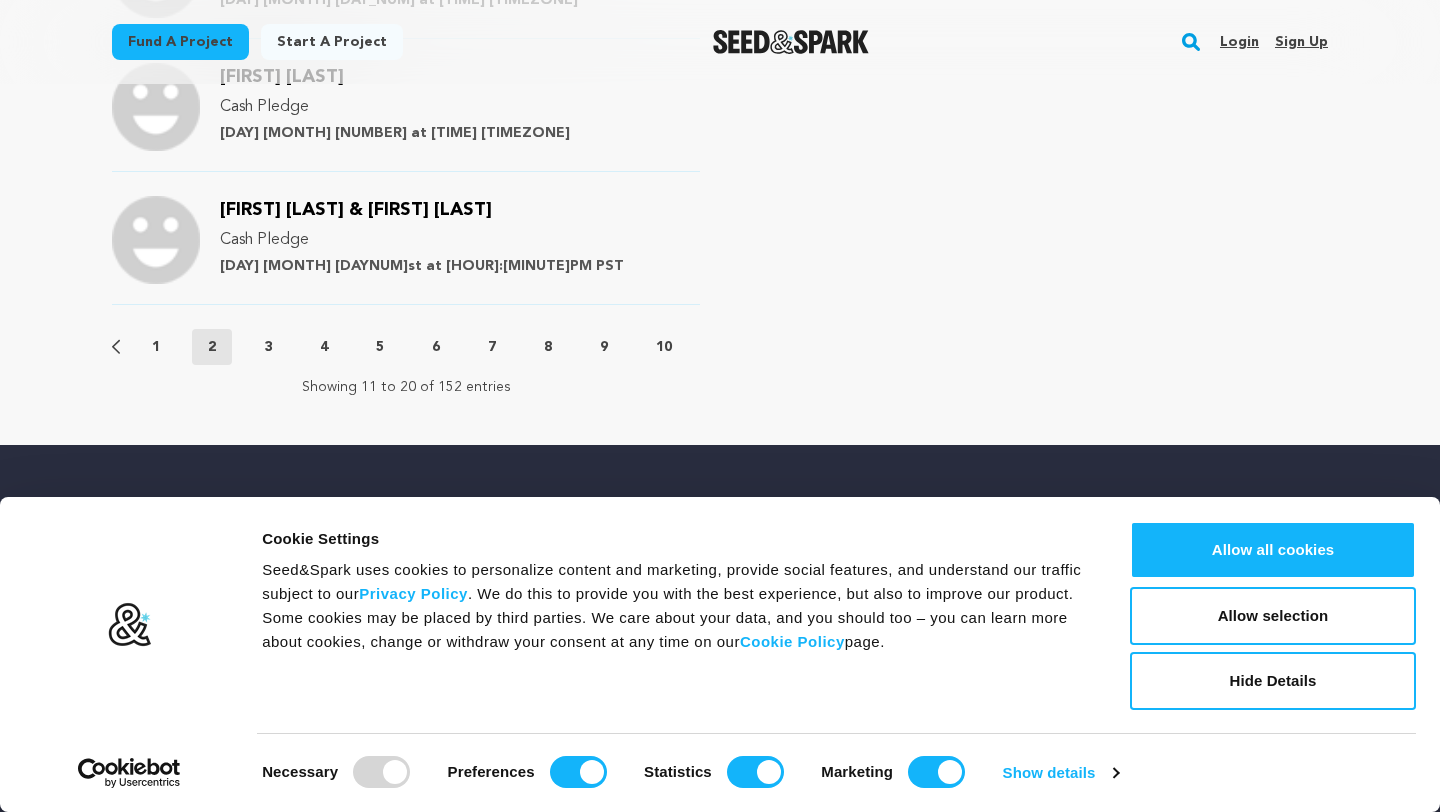 click on "Previous
1
2
3
4
5
6
7
8
9
10
11
12
13
14
15
16
Next" at bounding box center [406, 347] 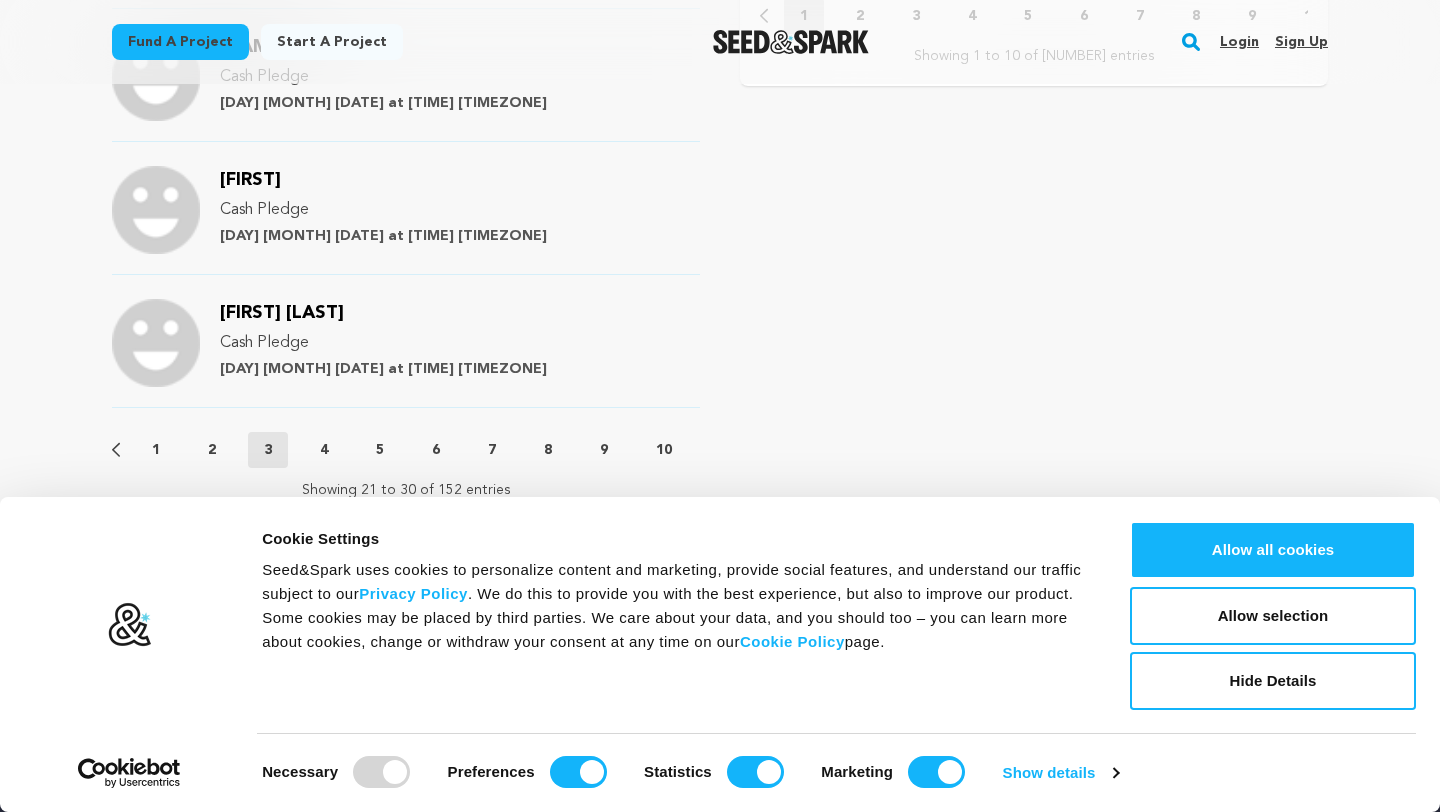 scroll, scrollTop: 2217, scrollLeft: 0, axis: vertical 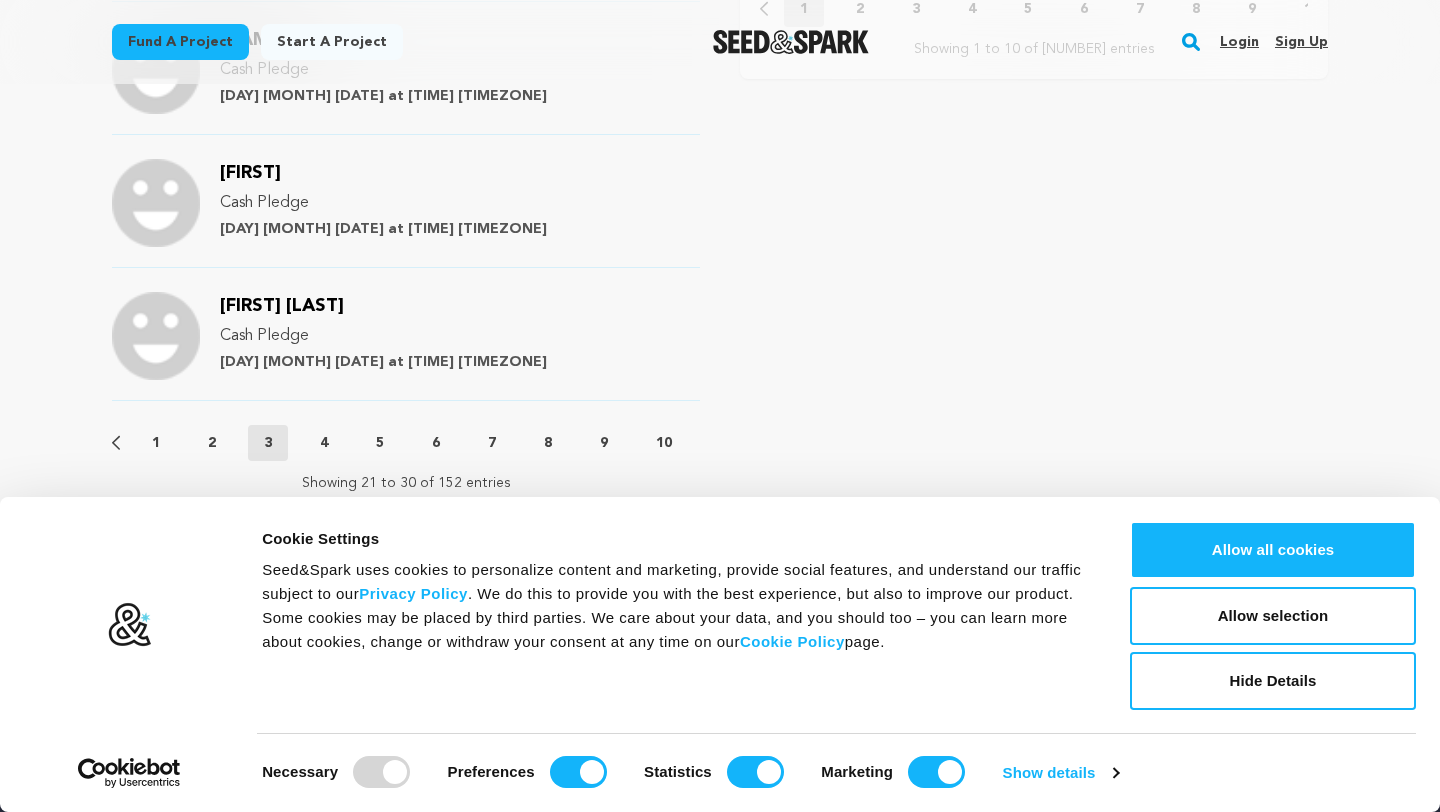 click on "4" at bounding box center [324, 443] 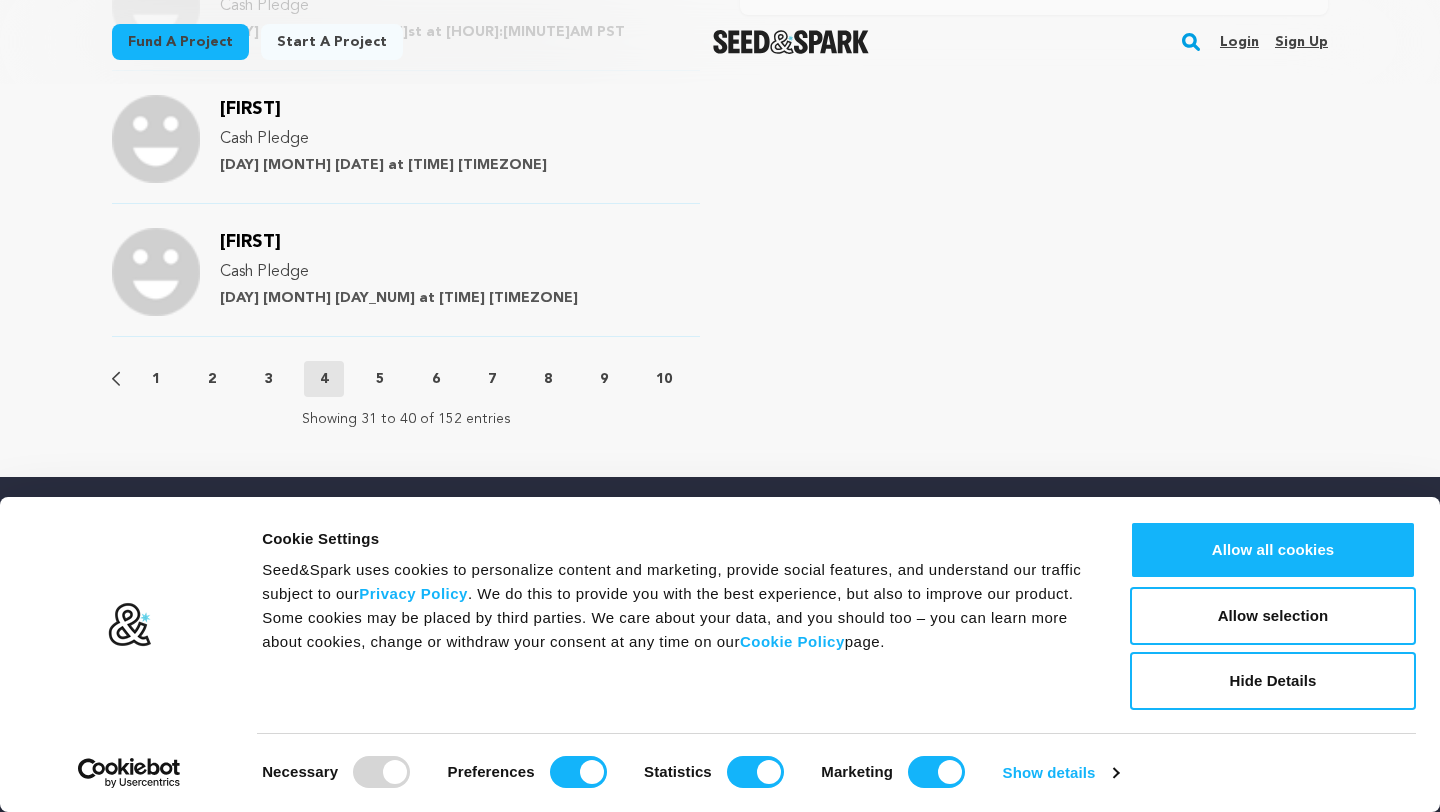 scroll, scrollTop: 2329, scrollLeft: 0, axis: vertical 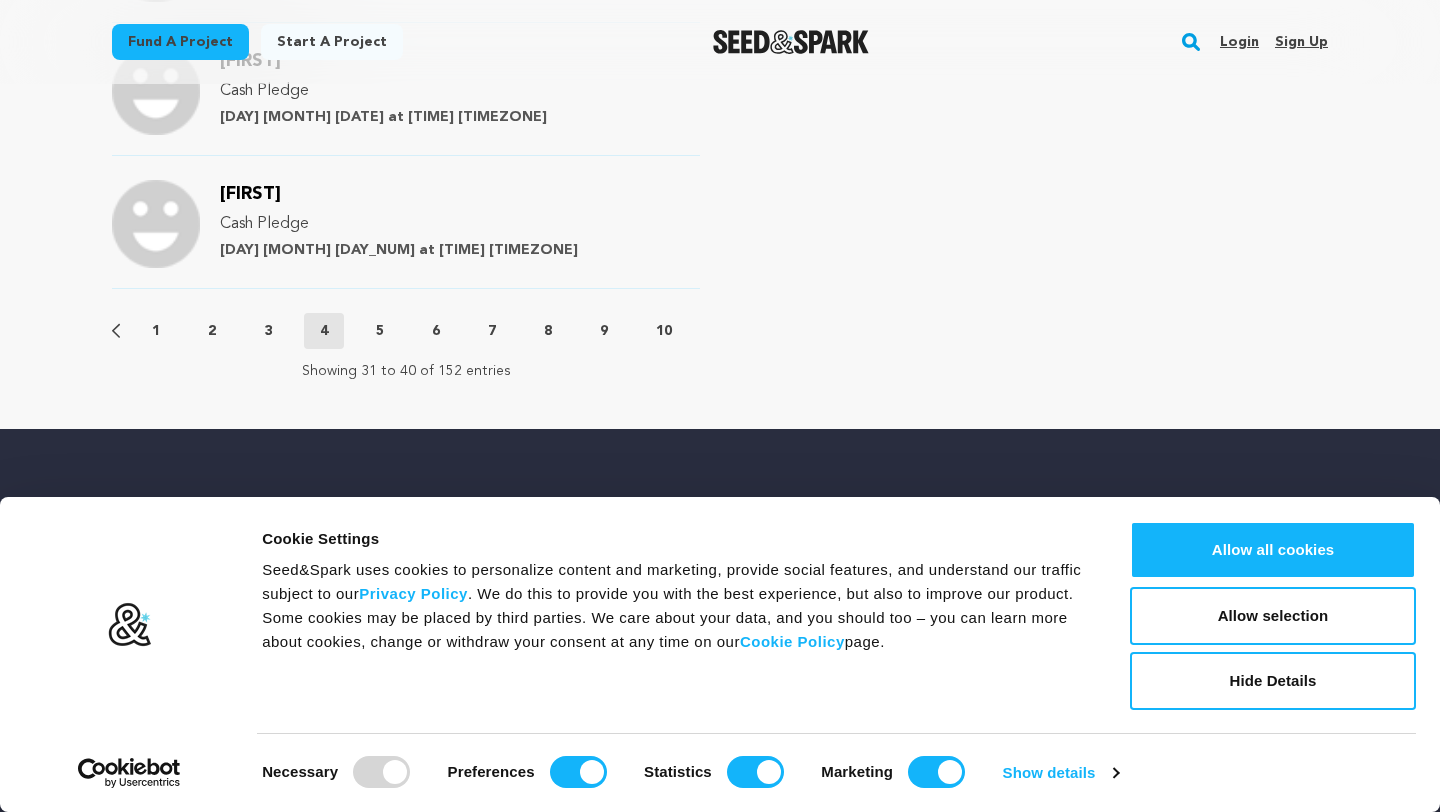 click on "5" at bounding box center (380, 331) 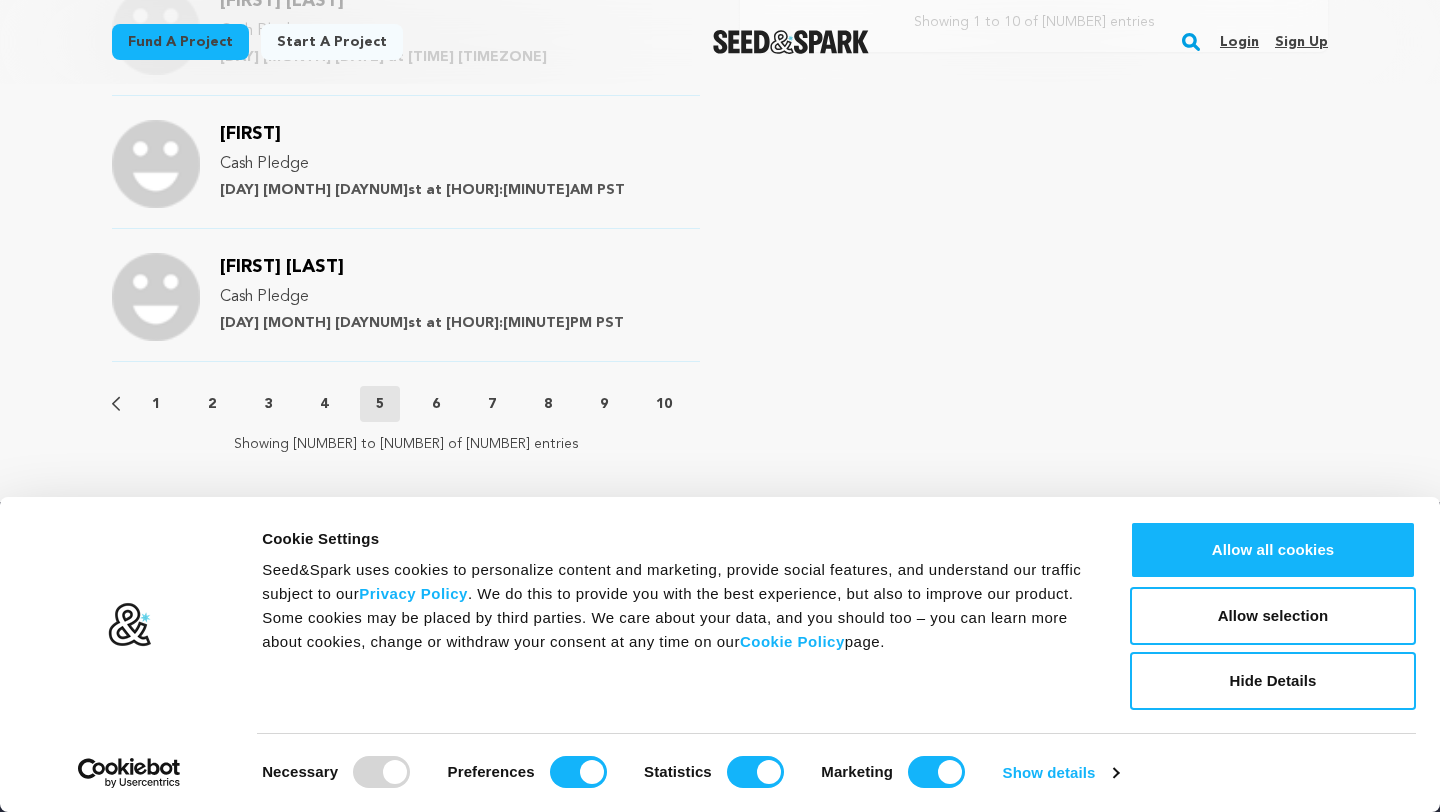 scroll, scrollTop: 2435, scrollLeft: 0, axis: vertical 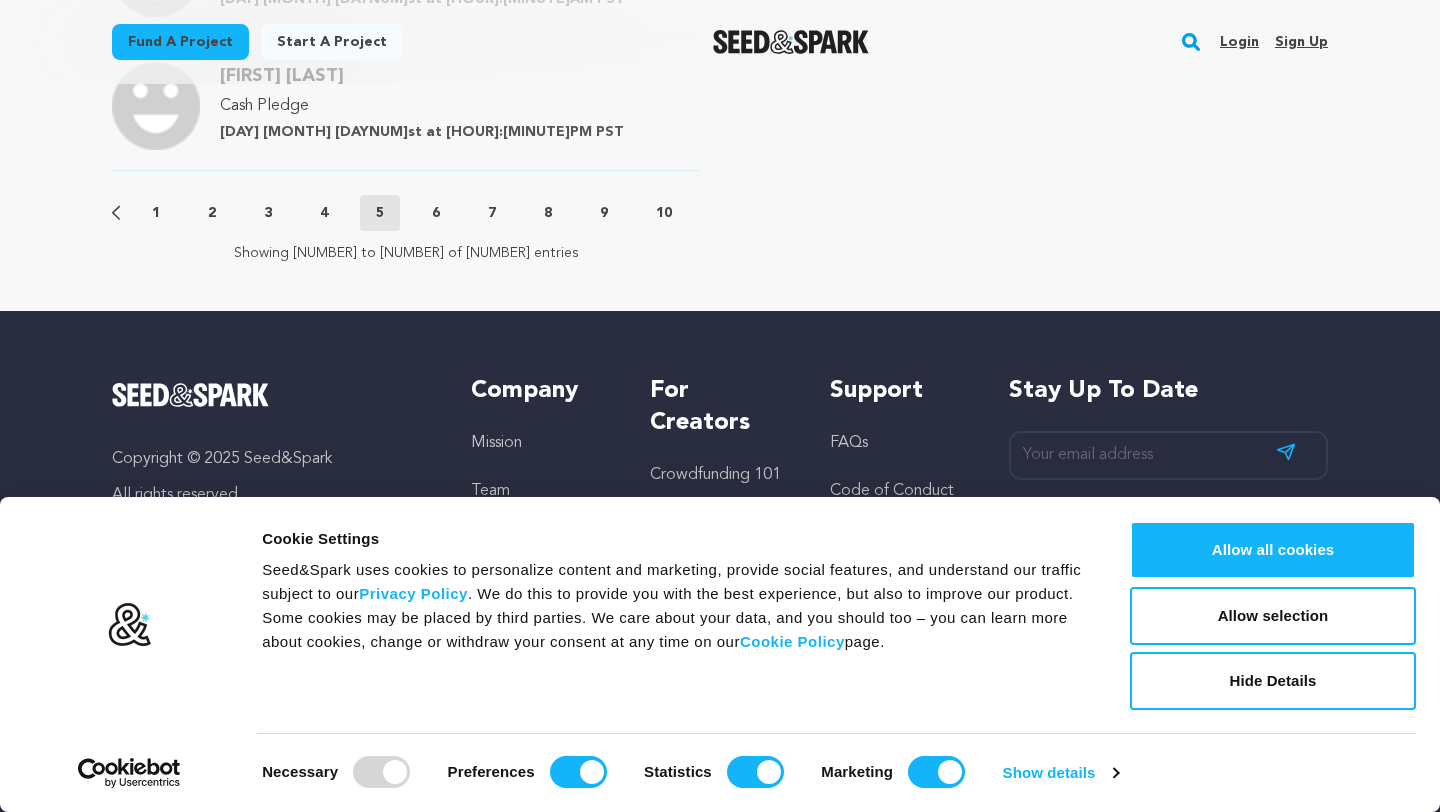 click on "Previous
1
2
3
4
5
6
7
8
9
10
11
12
13
14
15
16
Next" at bounding box center (406, 213) 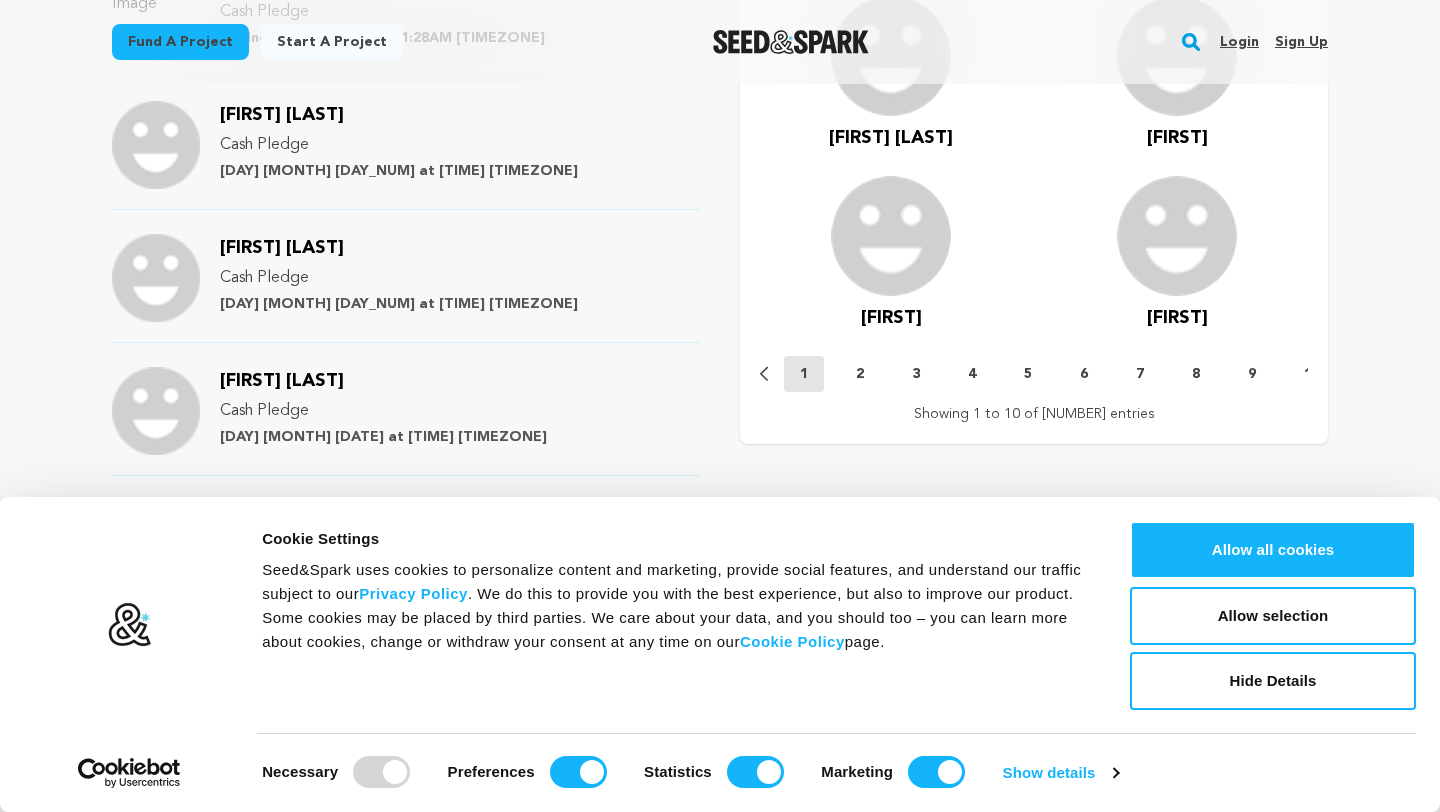 scroll, scrollTop: 1908, scrollLeft: 0, axis: vertical 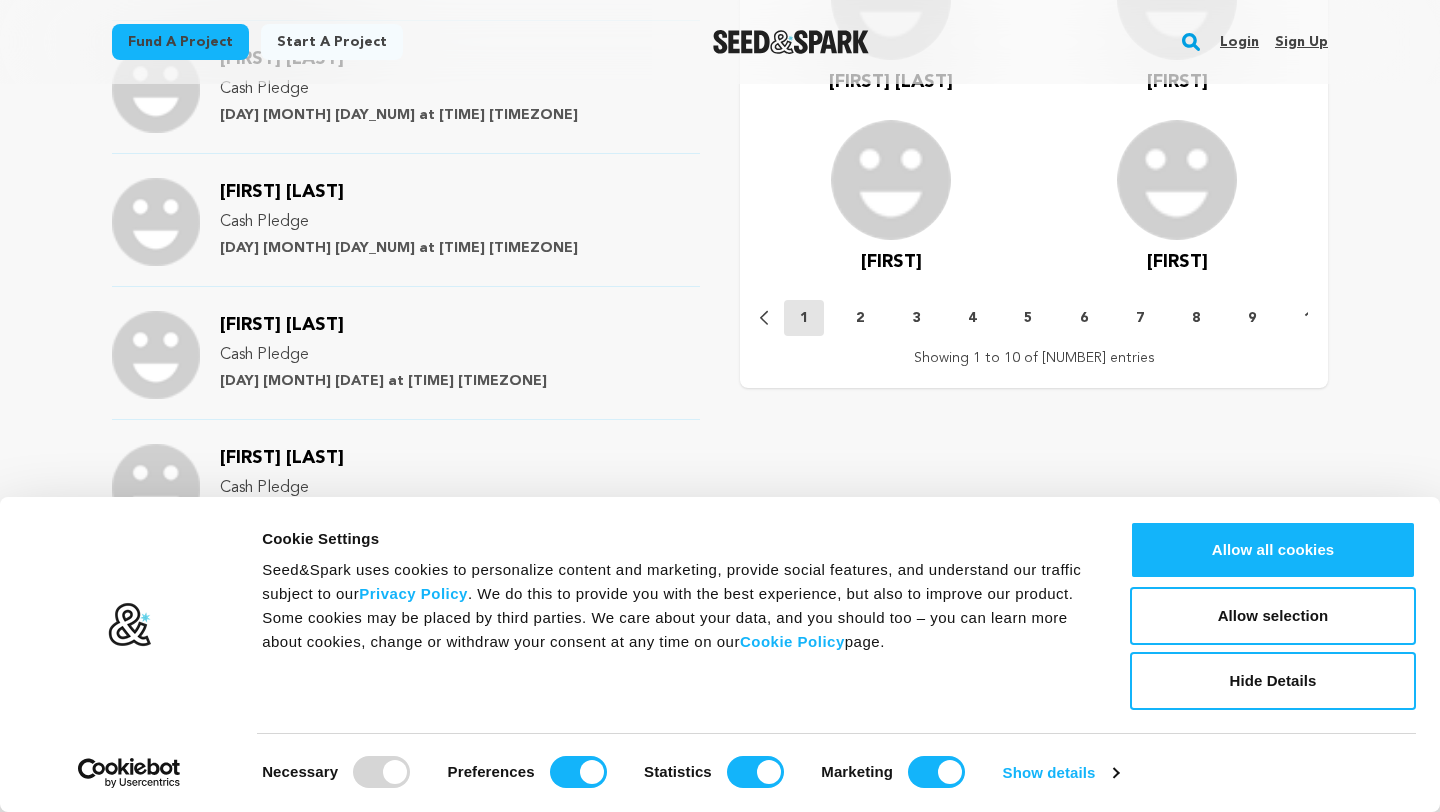 click on "Daniel Masterson" at bounding box center [282, 192] 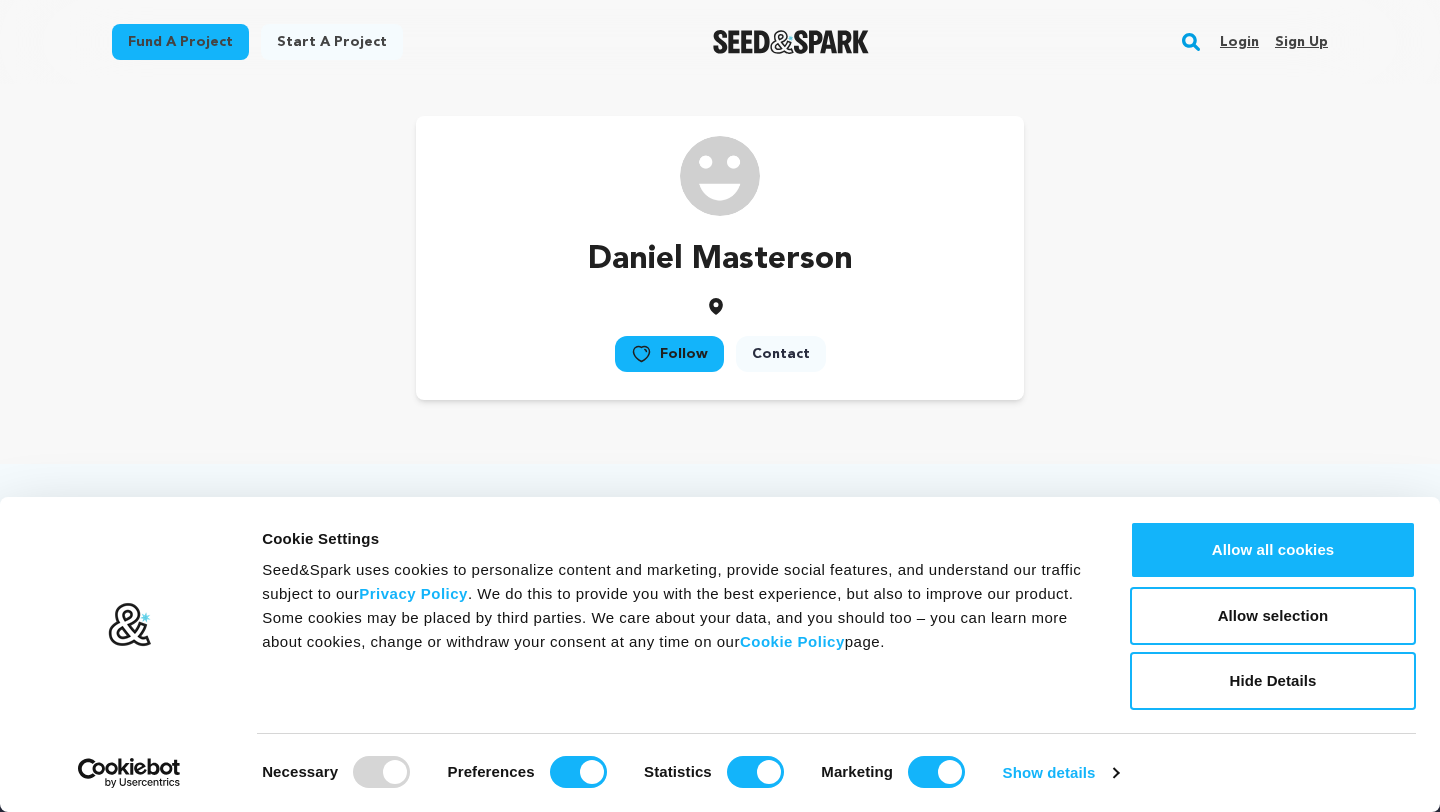 scroll, scrollTop: 0, scrollLeft: 0, axis: both 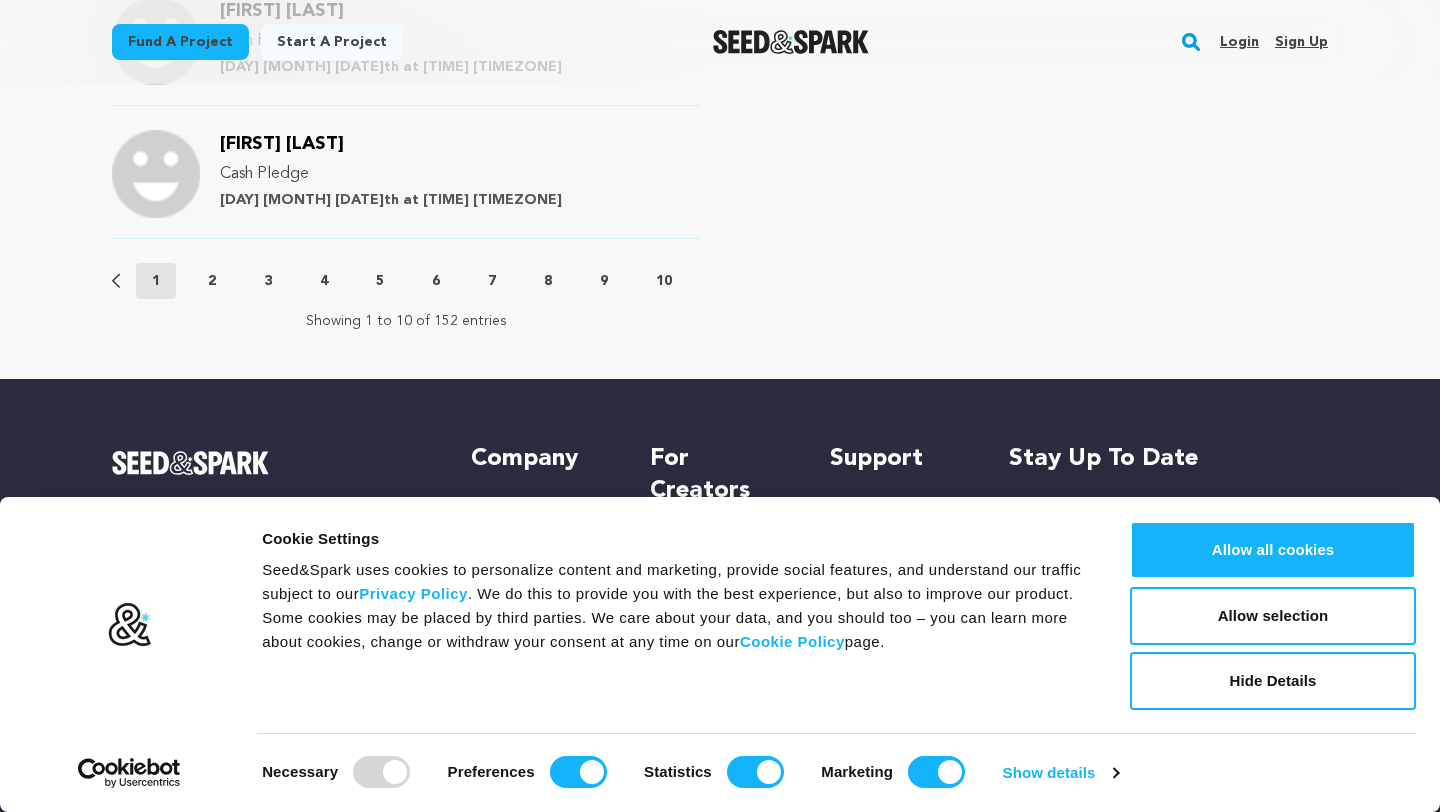 click on "6" at bounding box center [436, 281] 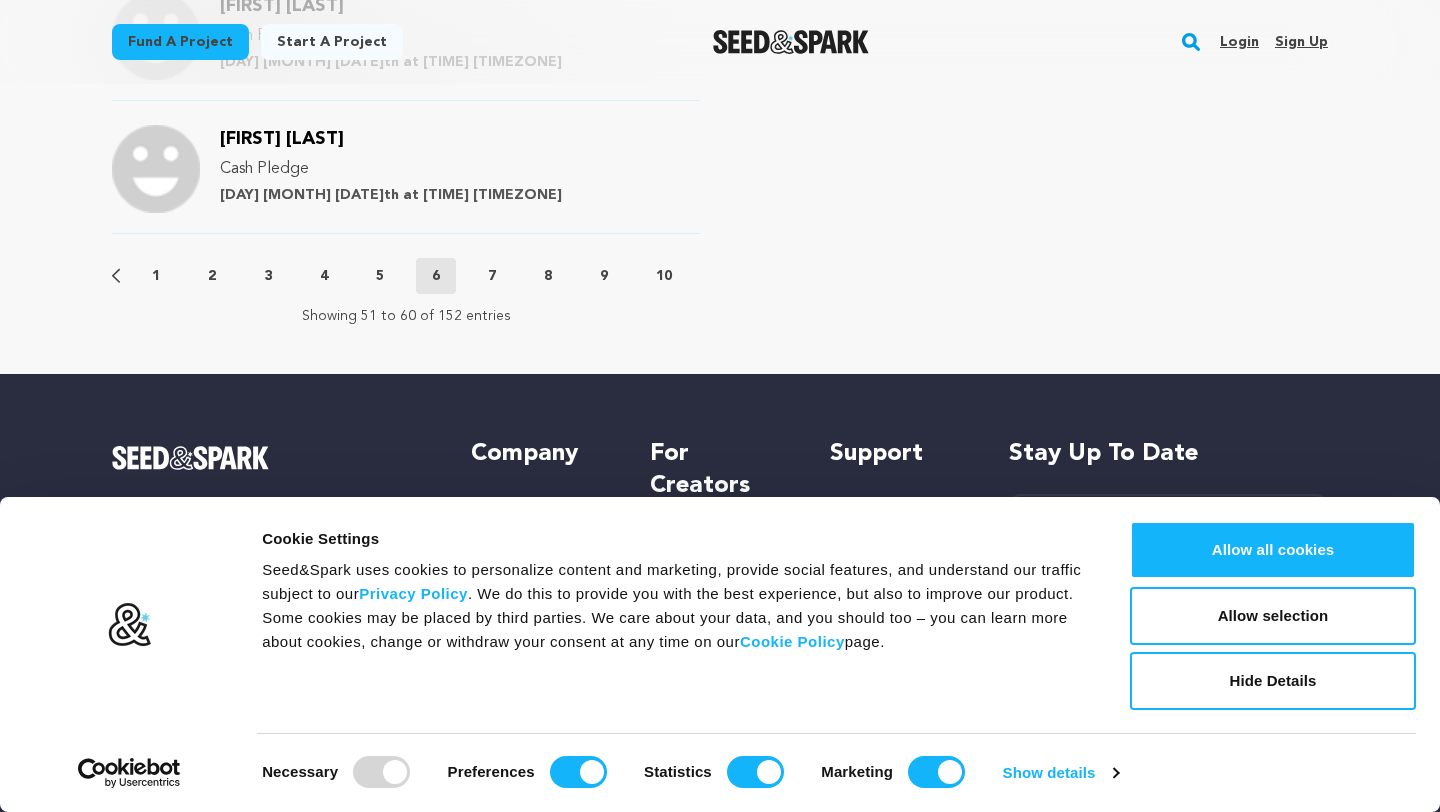 scroll, scrollTop: 2435, scrollLeft: 0, axis: vertical 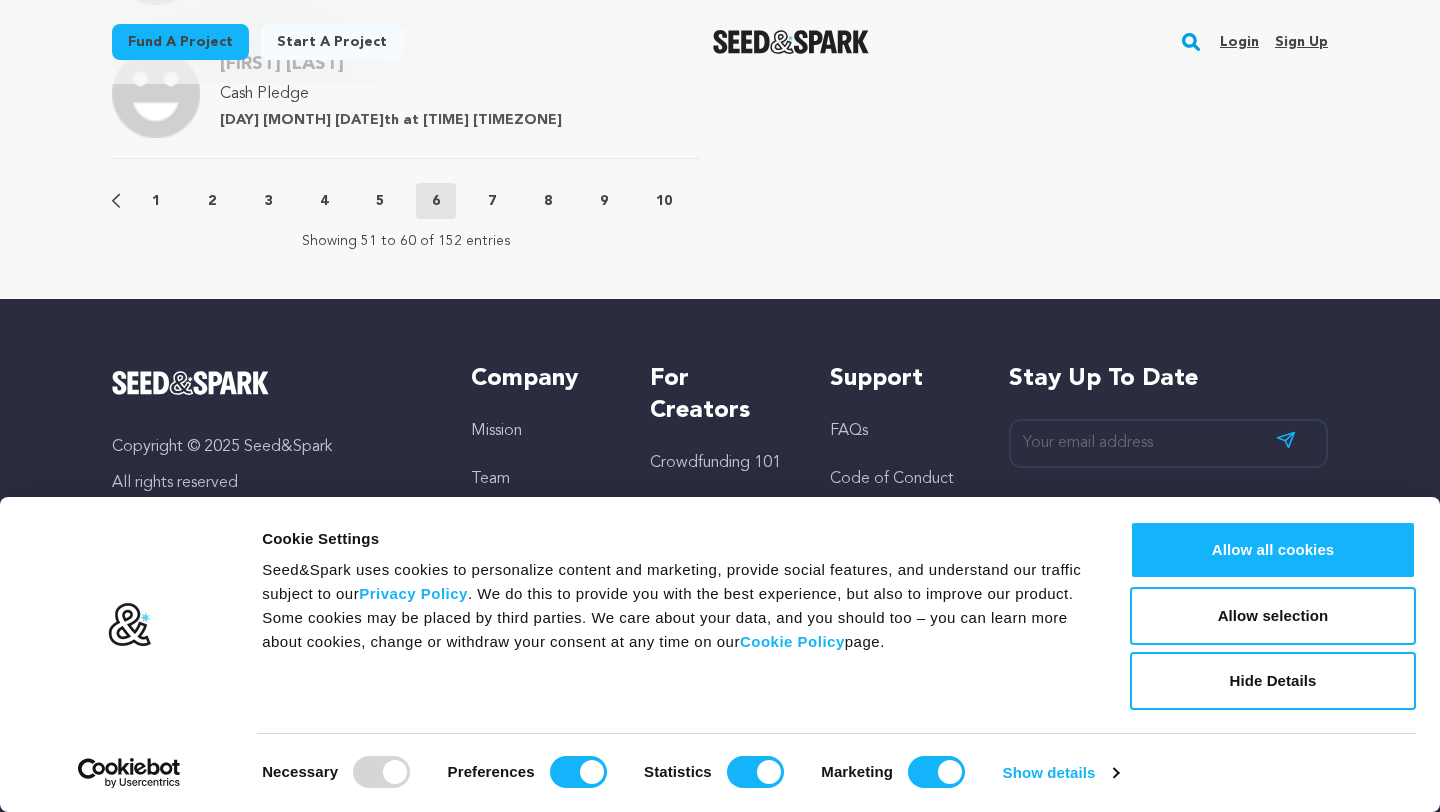 click on "7" at bounding box center (492, 201) 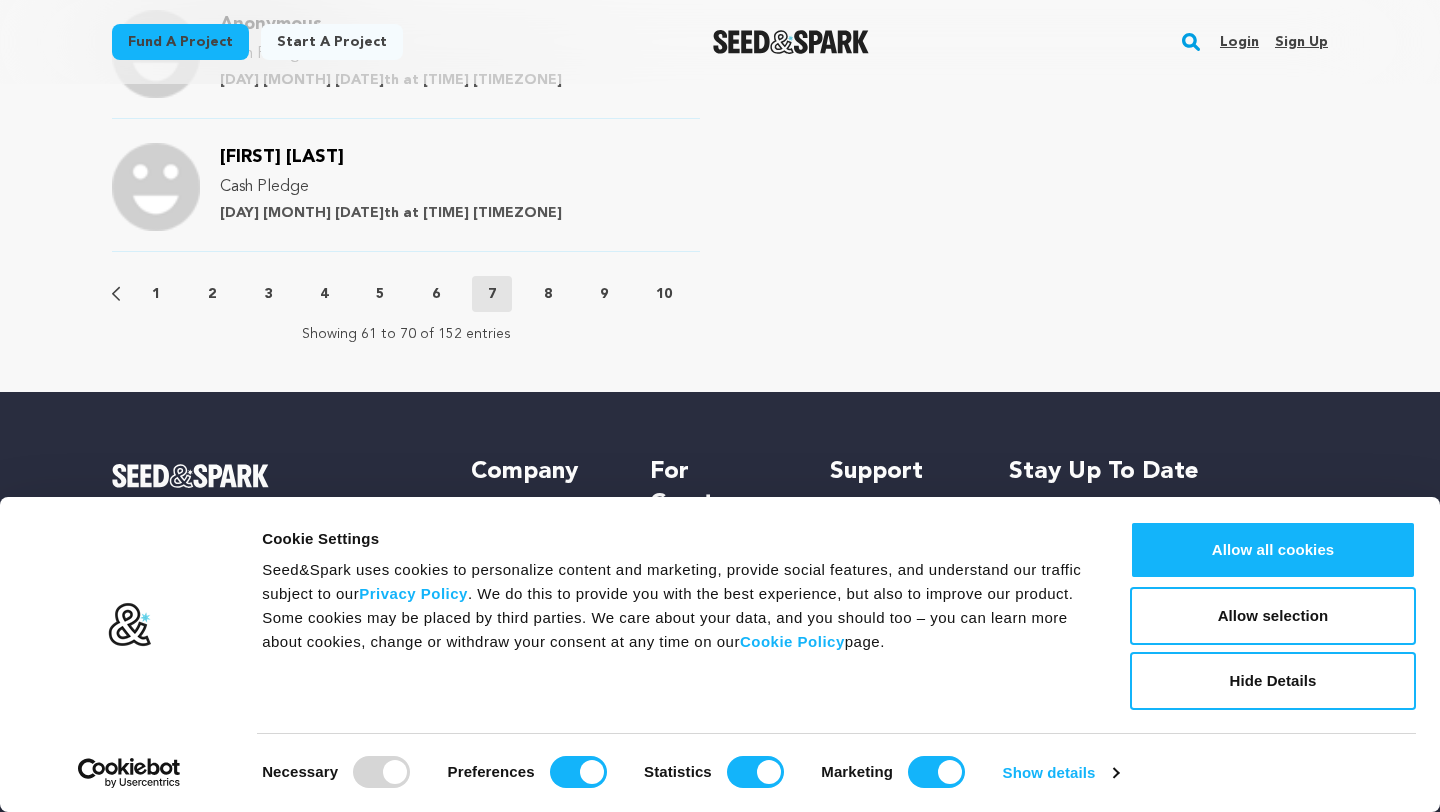 scroll, scrollTop: 2435, scrollLeft: 0, axis: vertical 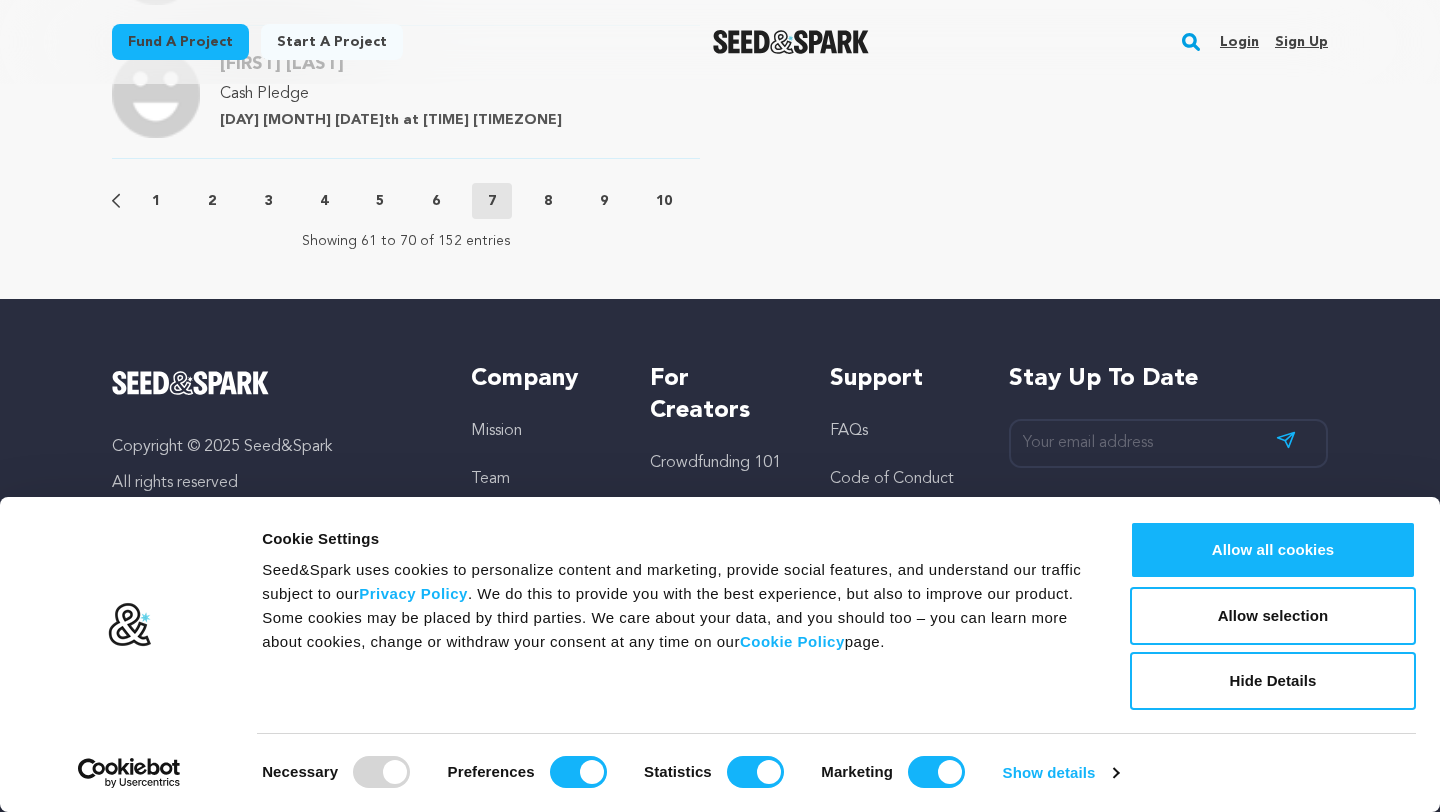 click on "8" at bounding box center (548, 201) 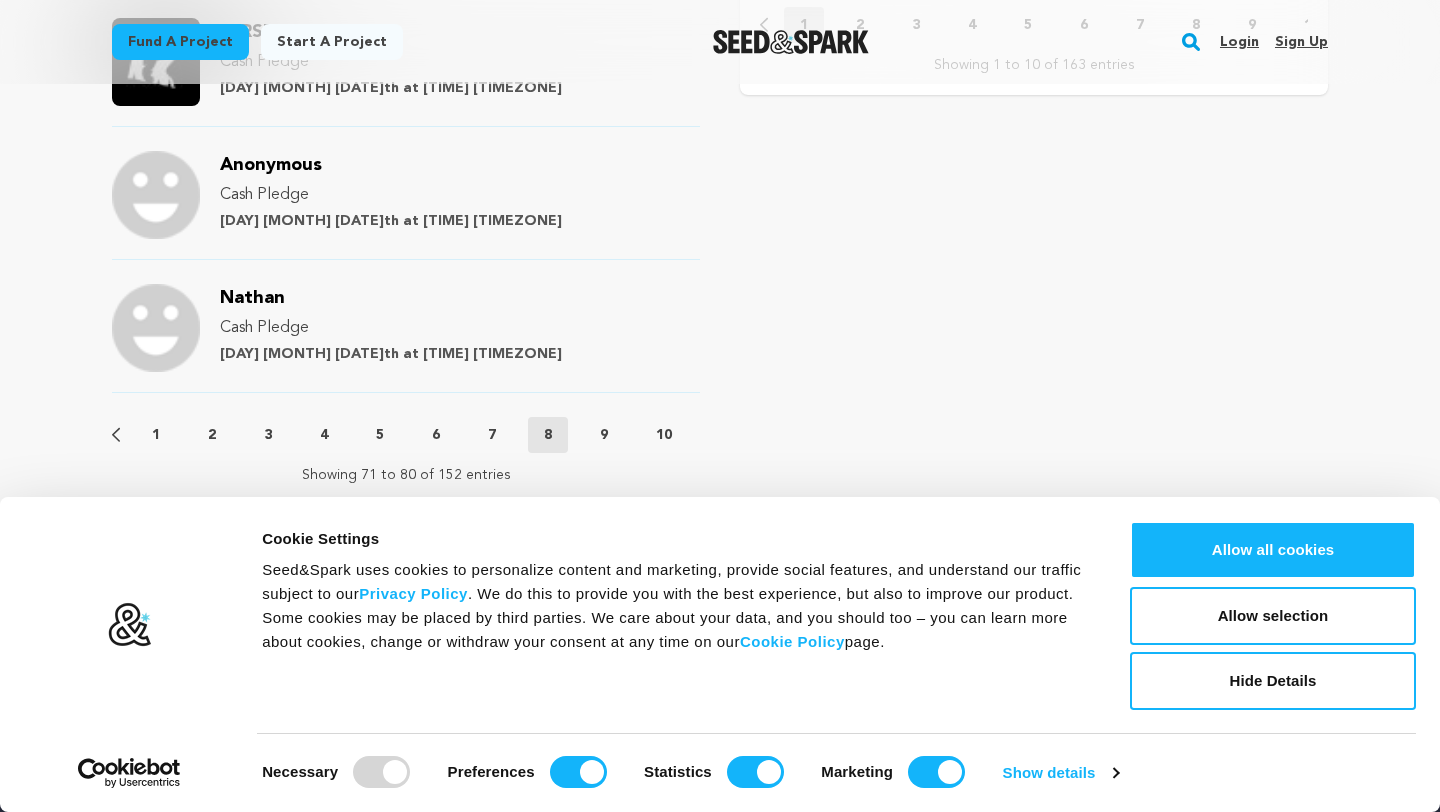 scroll, scrollTop: 2435, scrollLeft: 0, axis: vertical 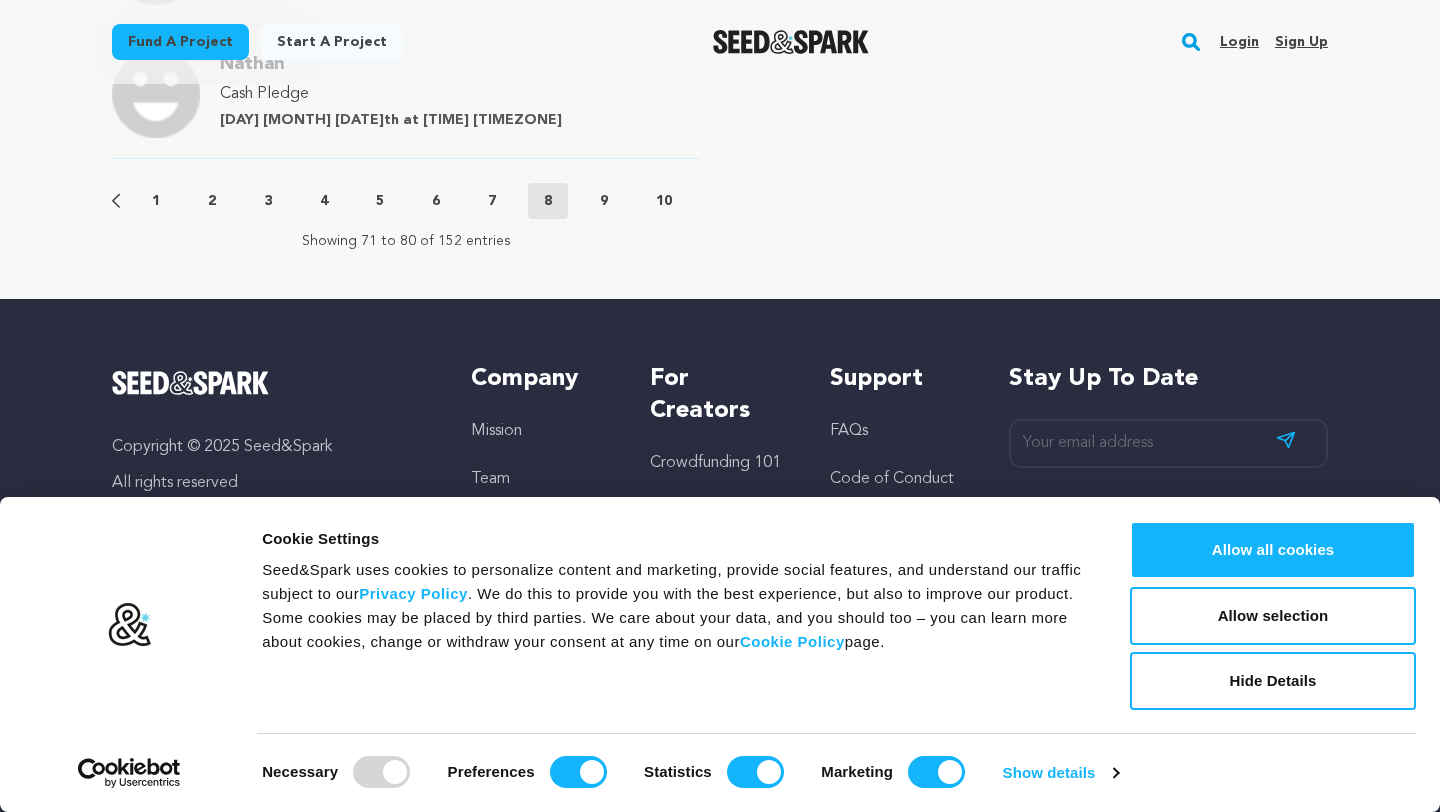 click on "9" at bounding box center [604, 201] 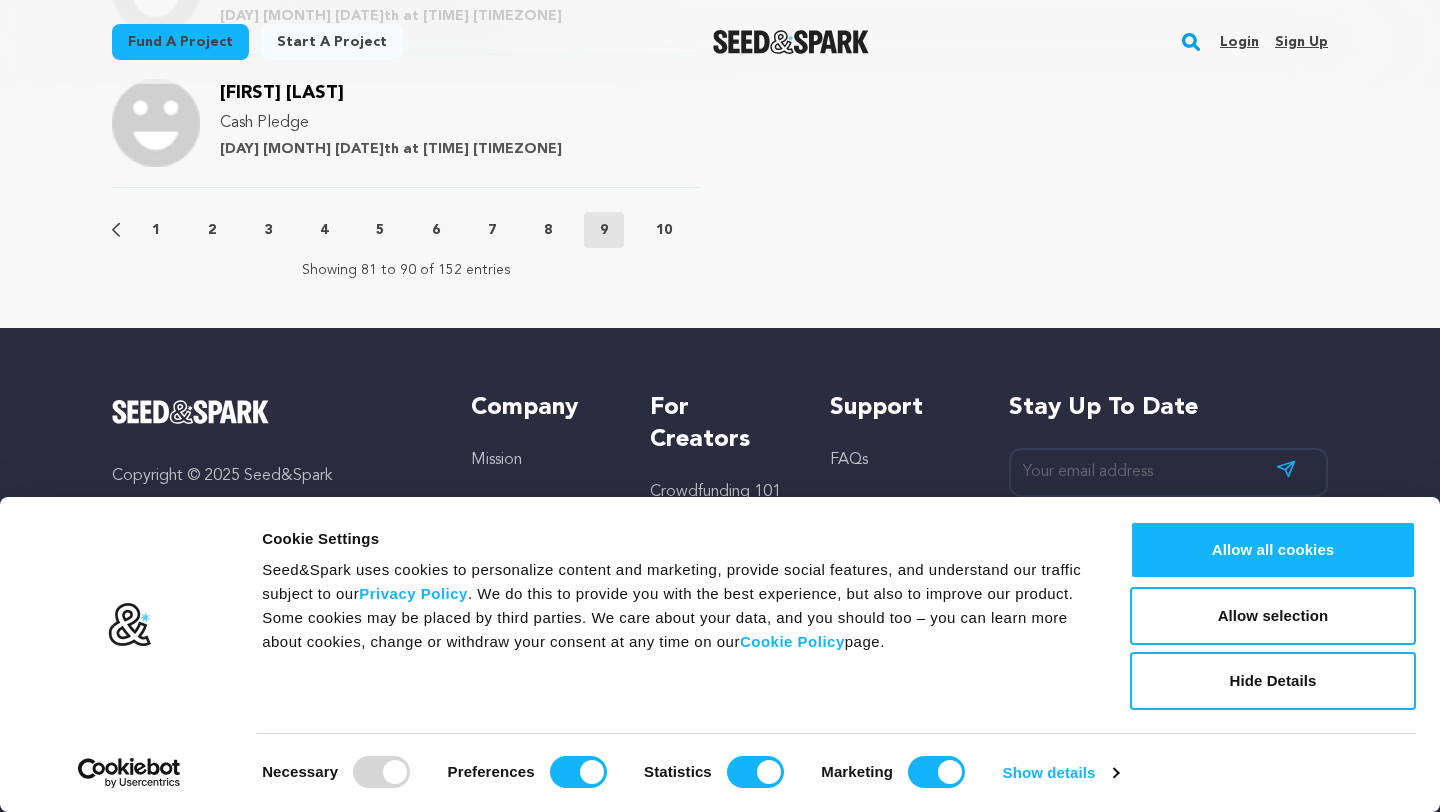 scroll, scrollTop: 2435, scrollLeft: 0, axis: vertical 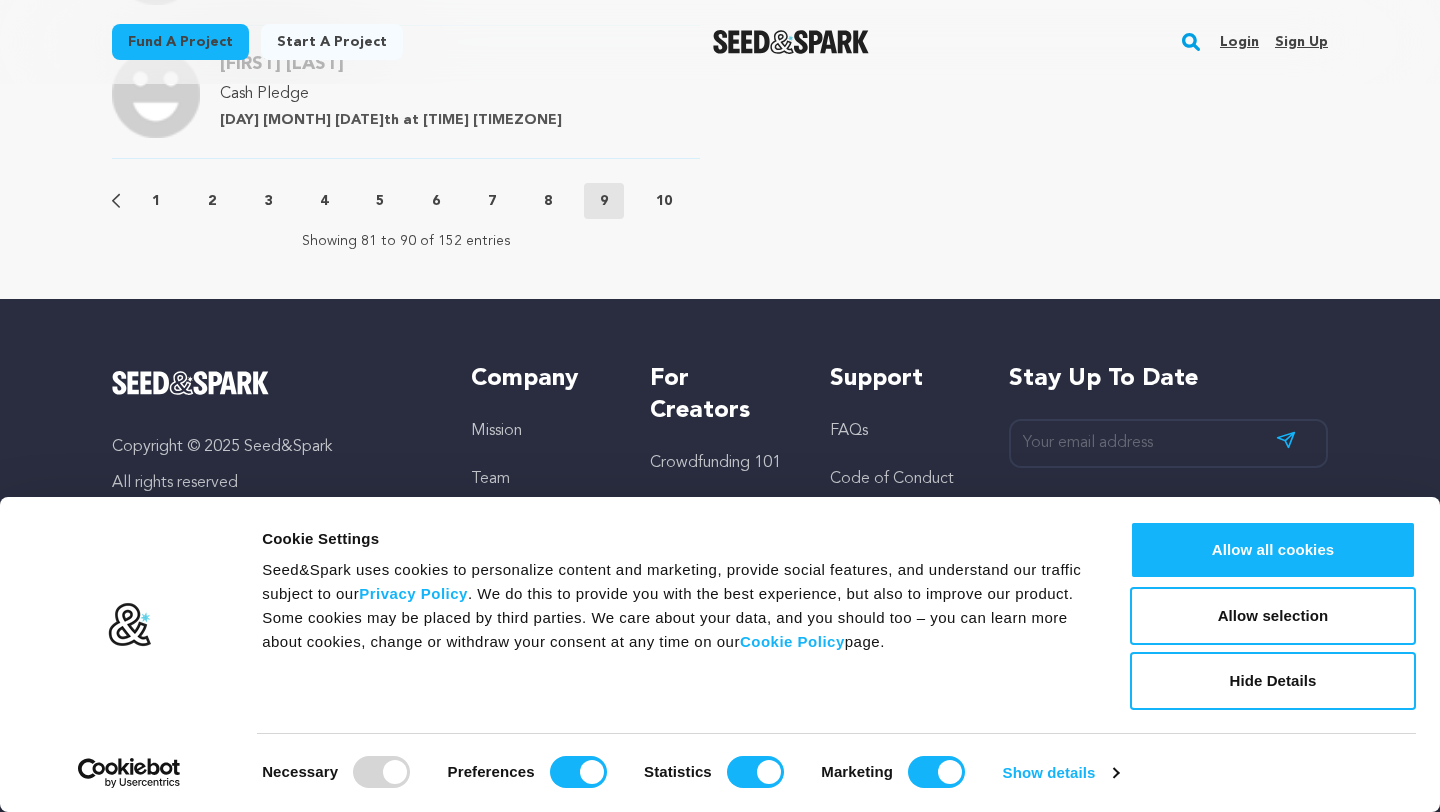 click on "10" at bounding box center [664, 201] 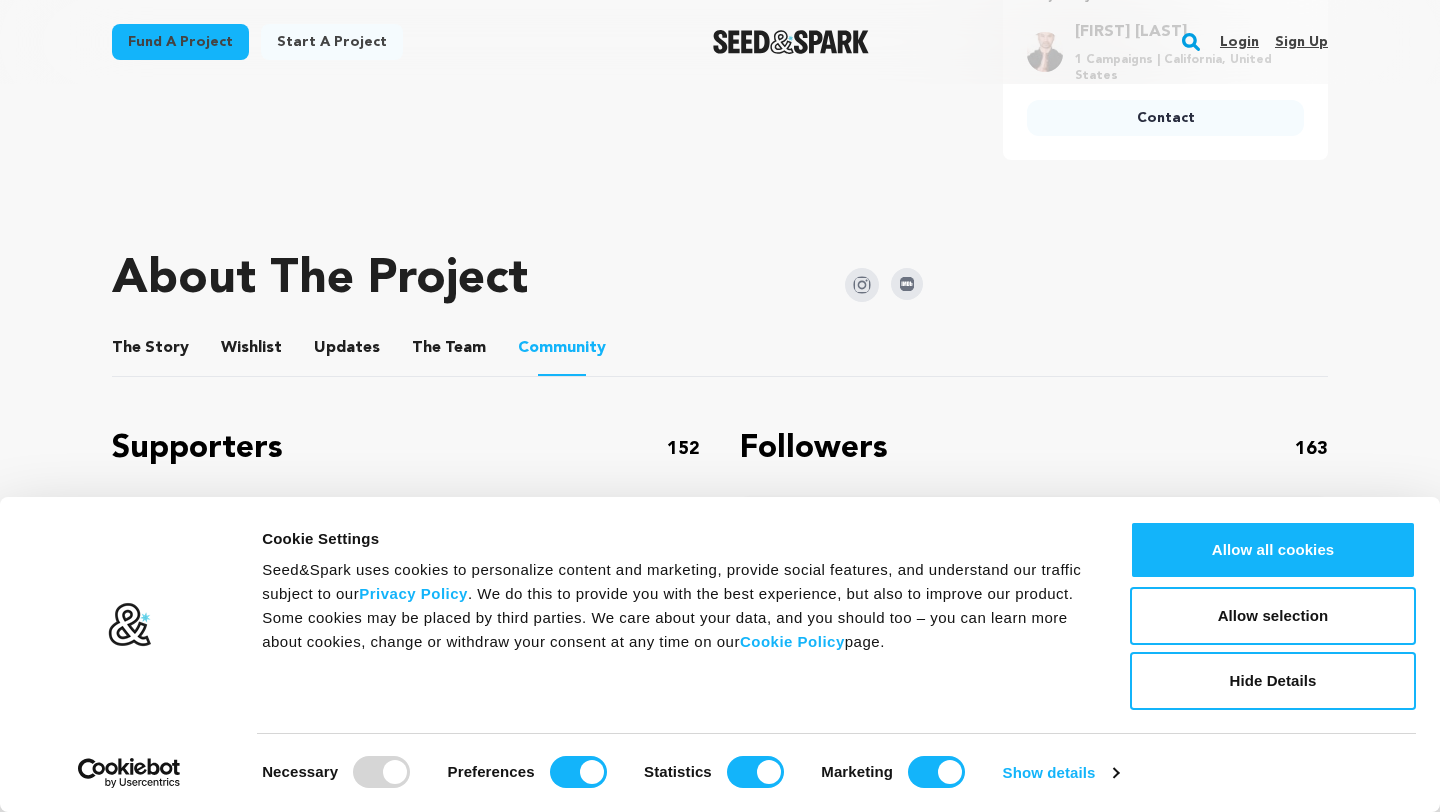 scroll, scrollTop: 793, scrollLeft: 0, axis: vertical 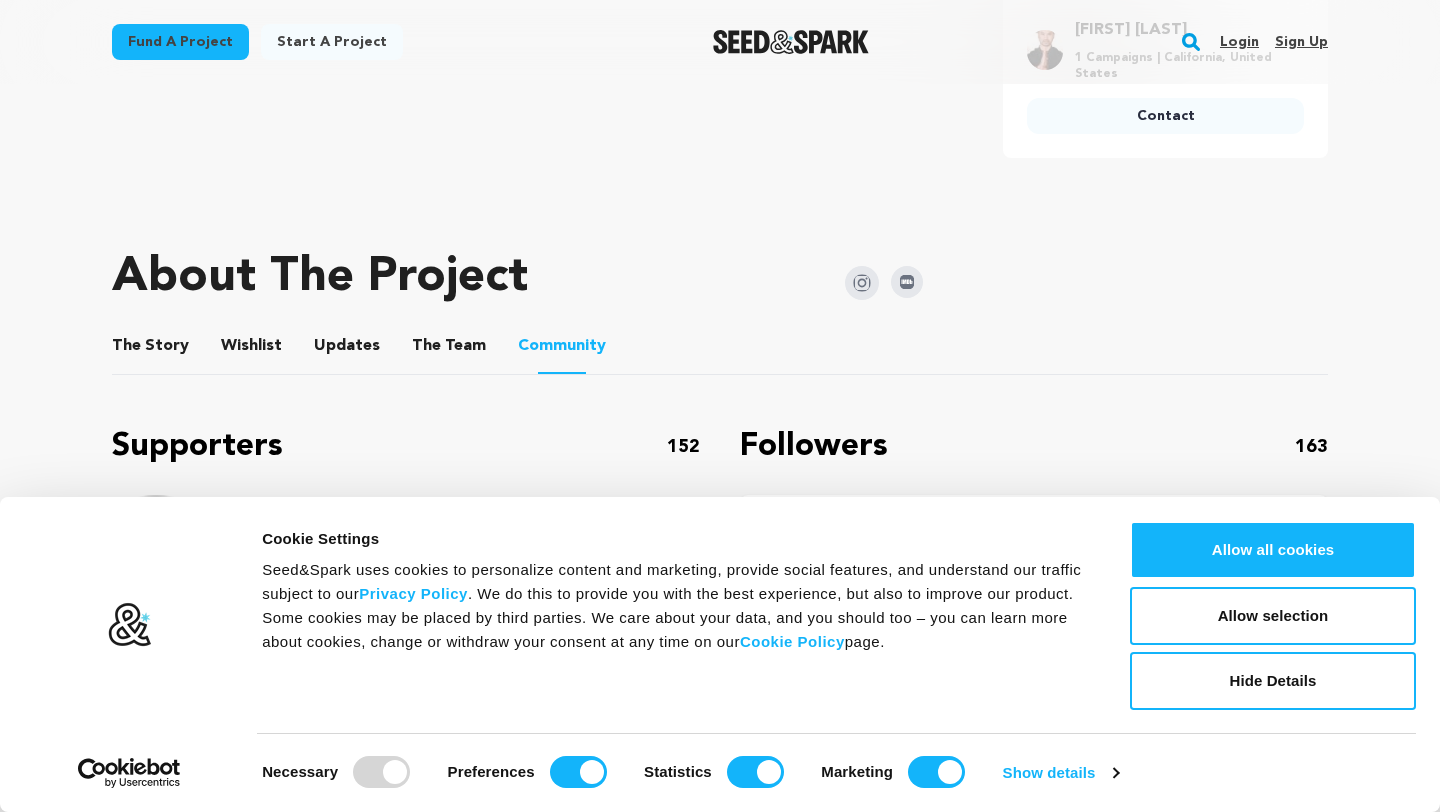 click on "Wishlist" at bounding box center [252, 350] 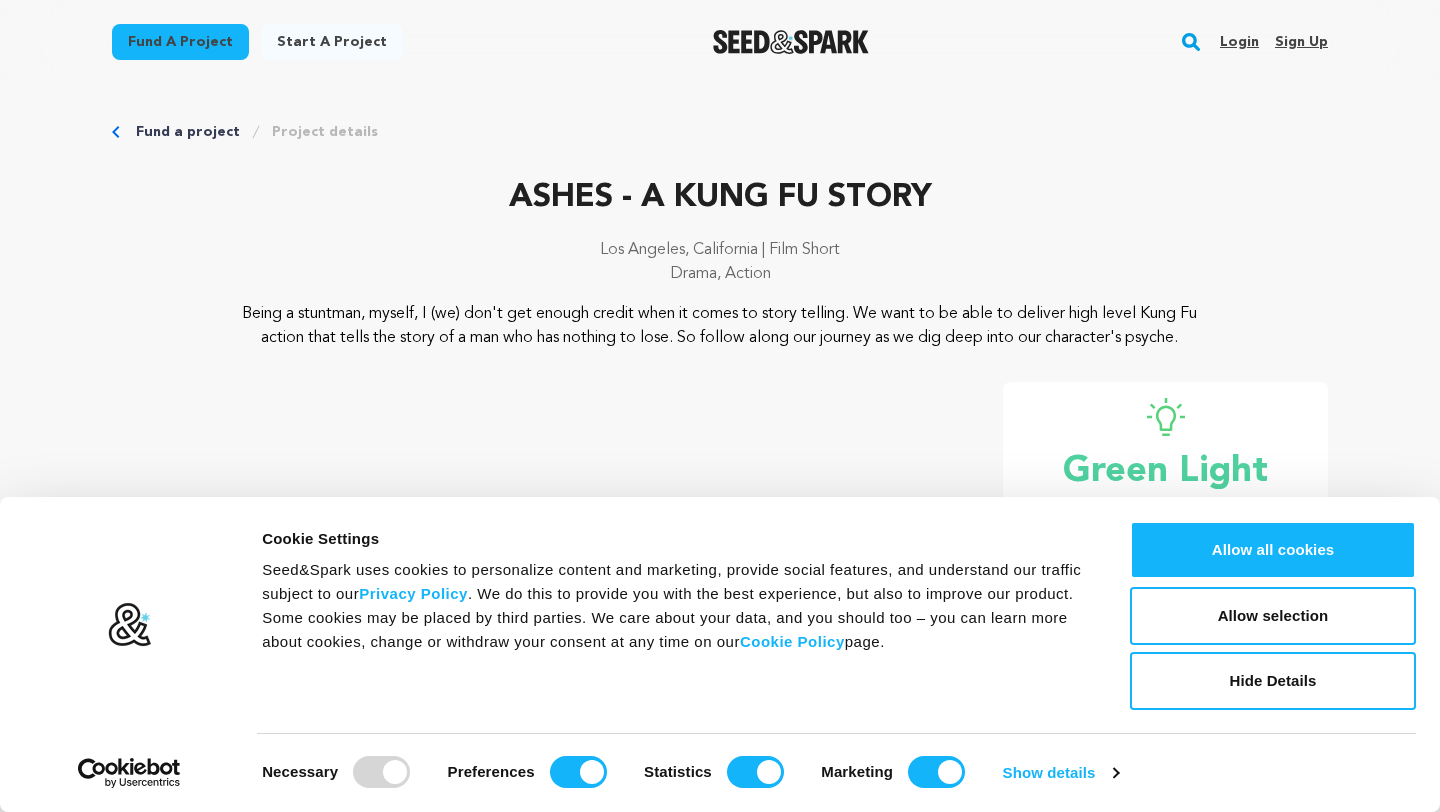 scroll, scrollTop: 0, scrollLeft: 0, axis: both 